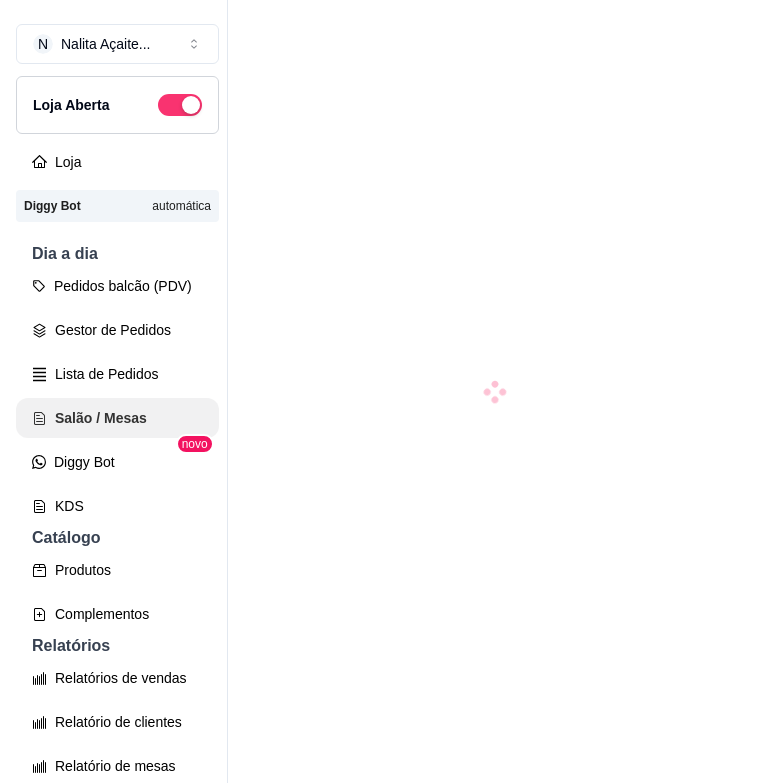 scroll, scrollTop: 0, scrollLeft: 0, axis: both 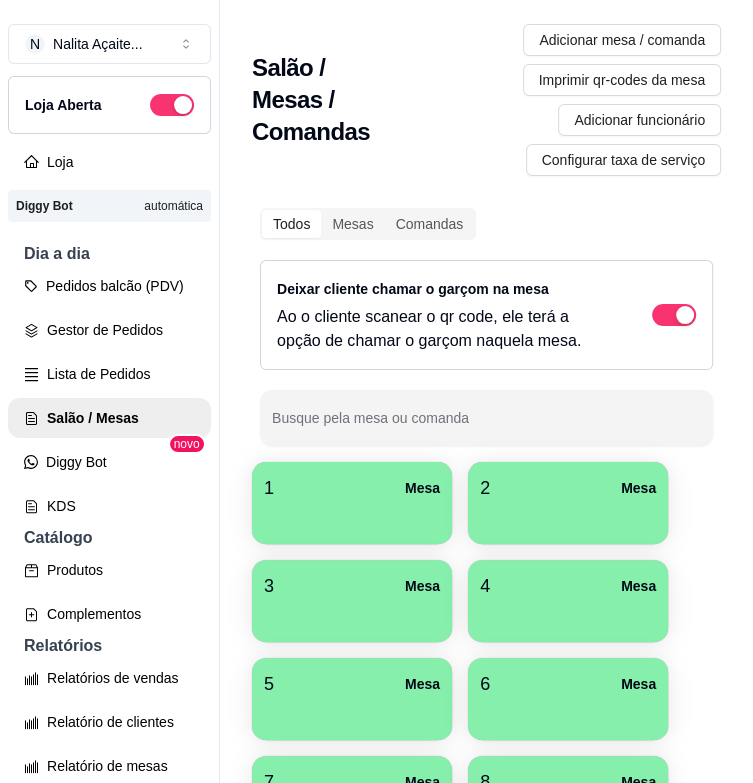 click on "1 Mesa" at bounding box center (352, 488) 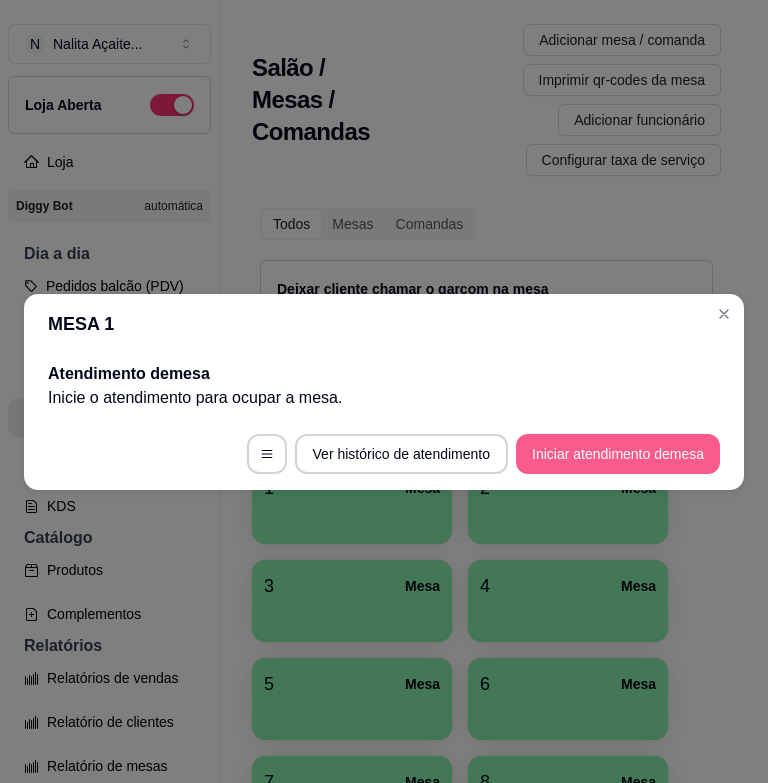 click on "Iniciar atendimento de  mesa" at bounding box center (618, 454) 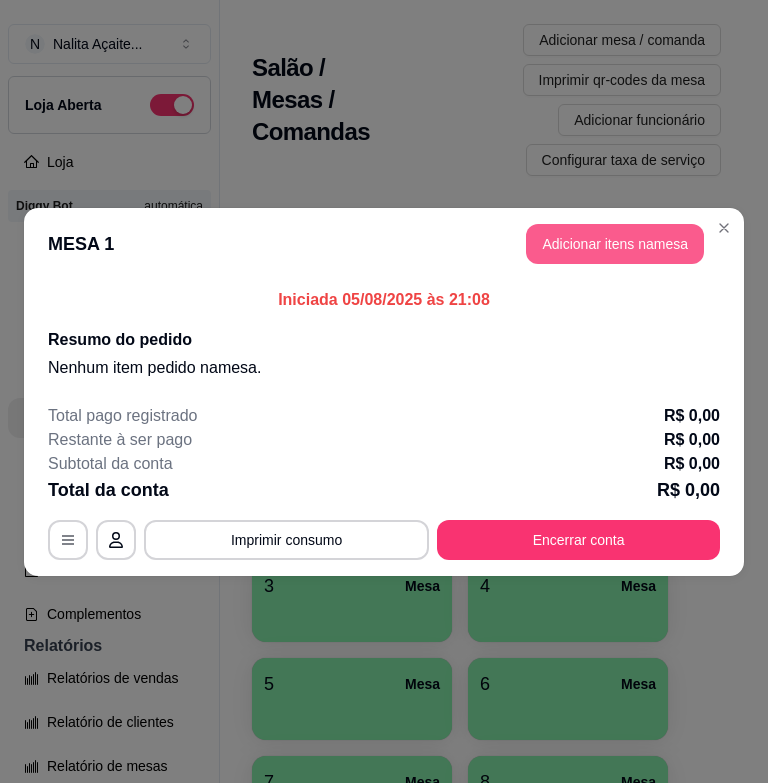 click on "Adicionar itens na  mesa" at bounding box center [615, 244] 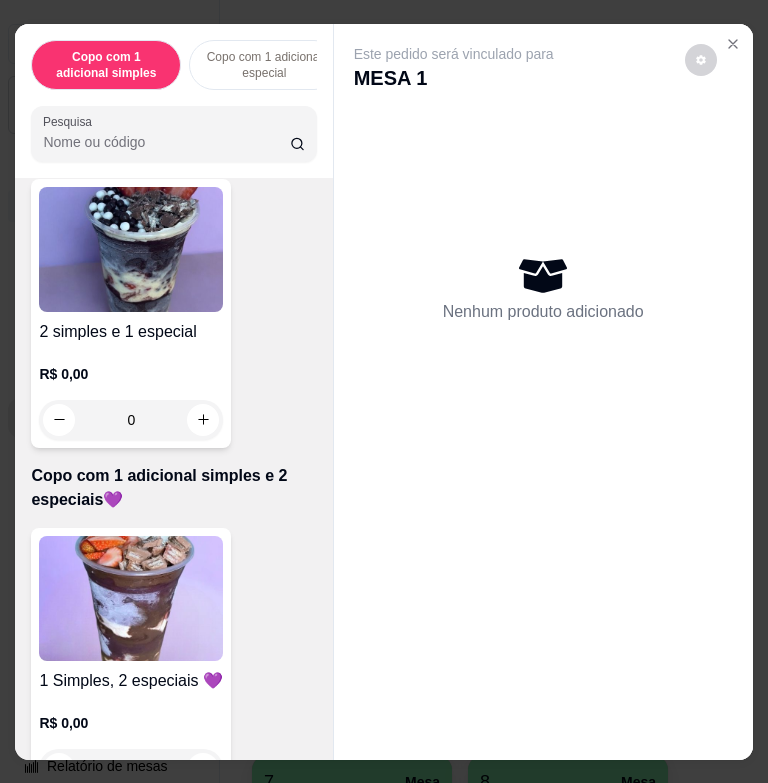scroll, scrollTop: 1300, scrollLeft: 0, axis: vertical 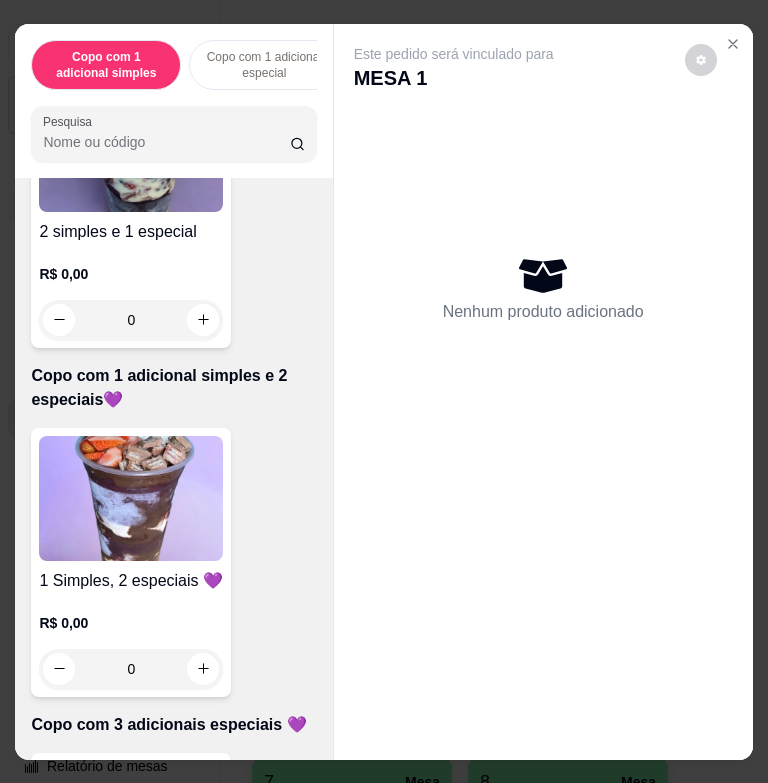 click at bounding box center (131, 498) 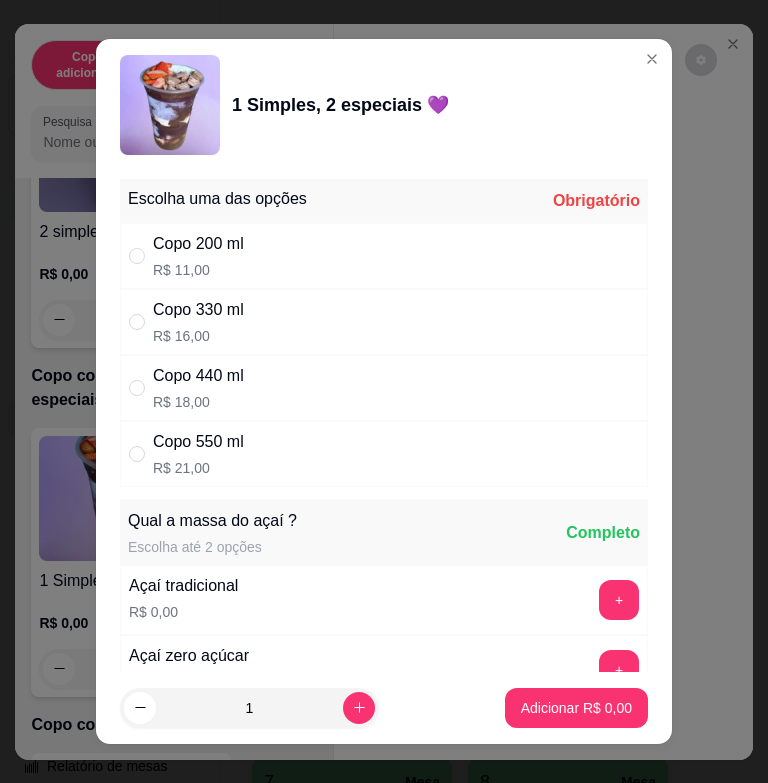 click on "Copo 440 ml" at bounding box center (198, 376) 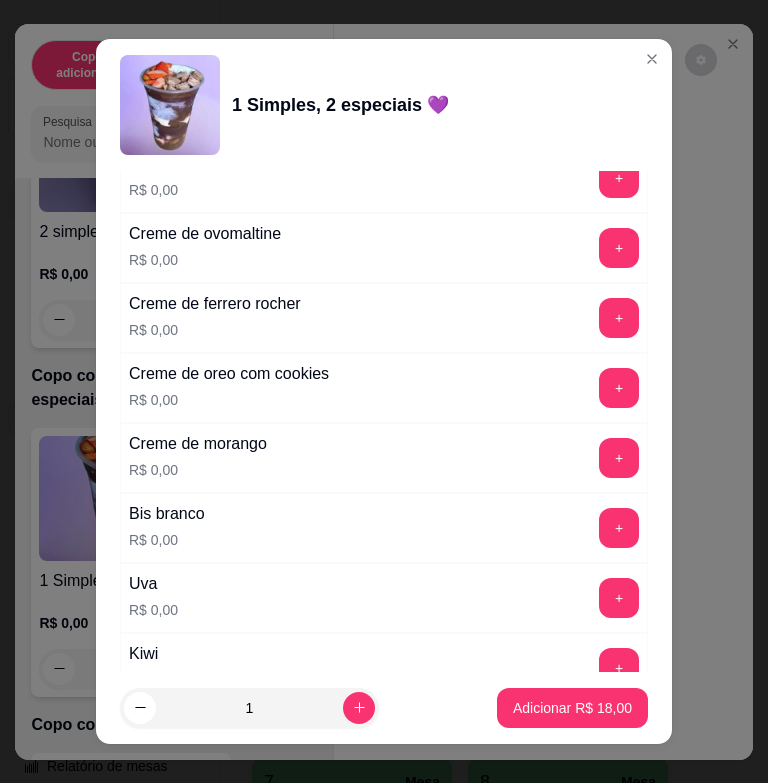 scroll, scrollTop: 2500, scrollLeft: 0, axis: vertical 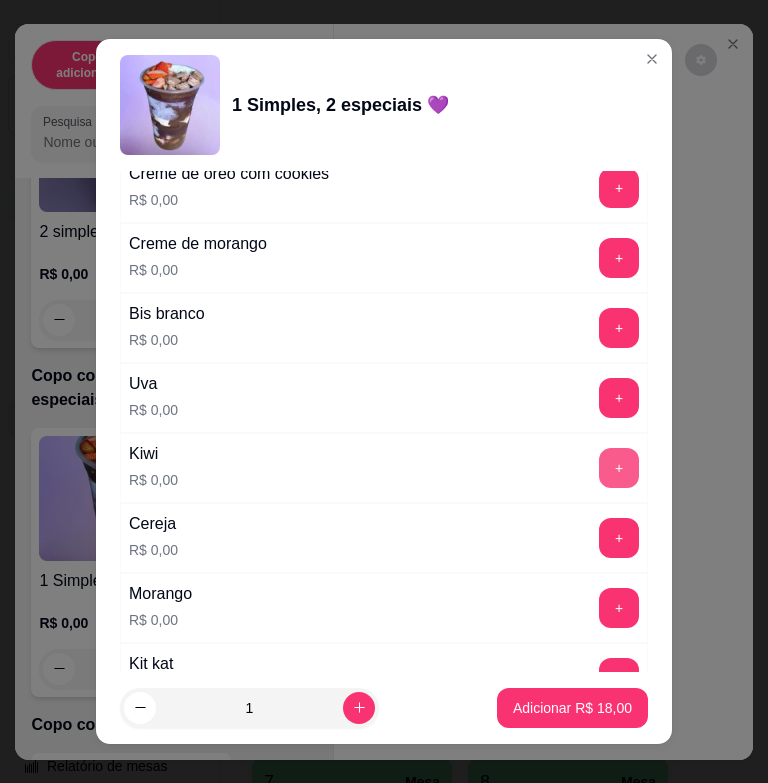click on "+" at bounding box center [619, 468] 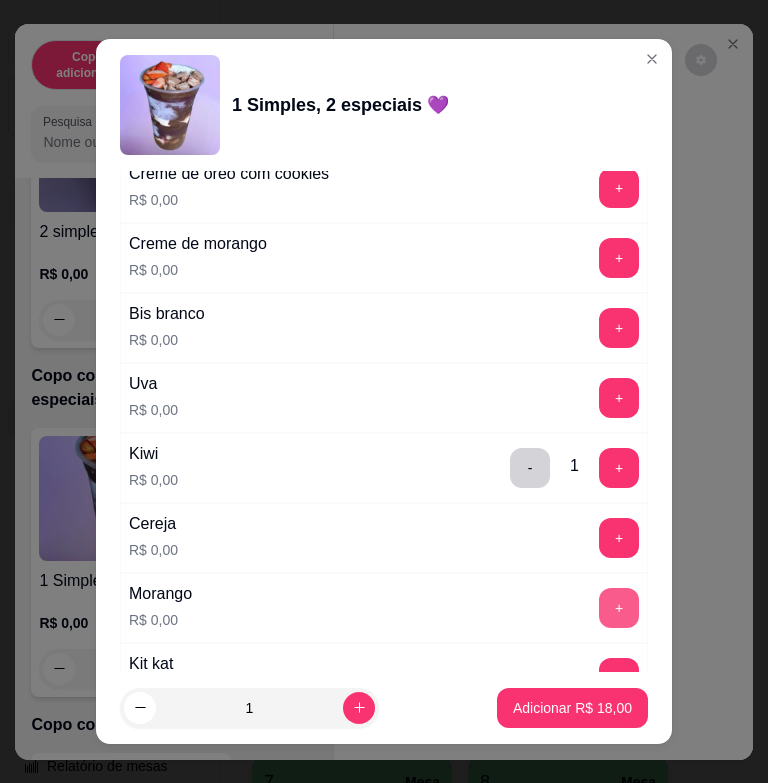 click on "+" at bounding box center (619, 608) 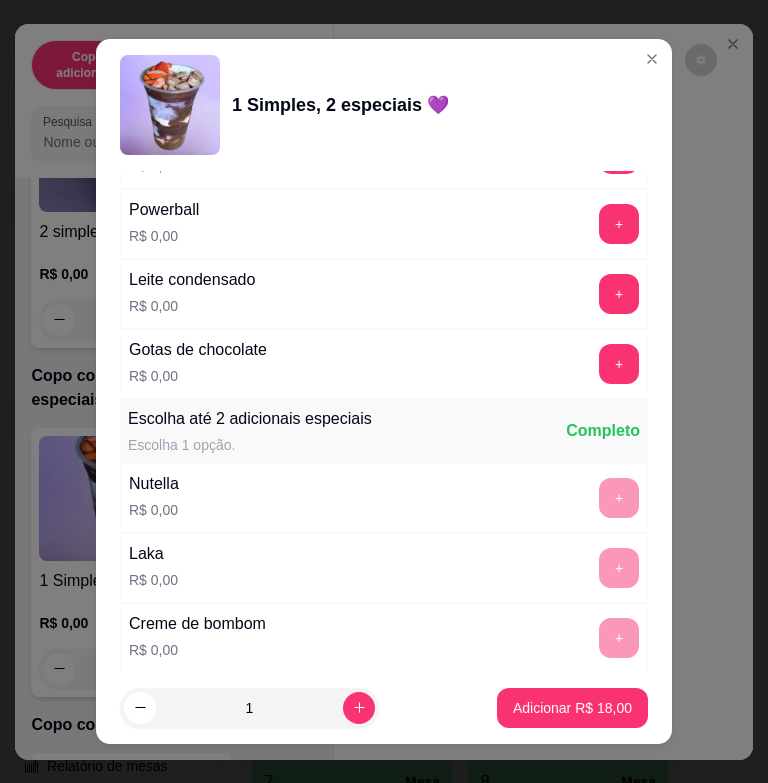 scroll, scrollTop: 1300, scrollLeft: 0, axis: vertical 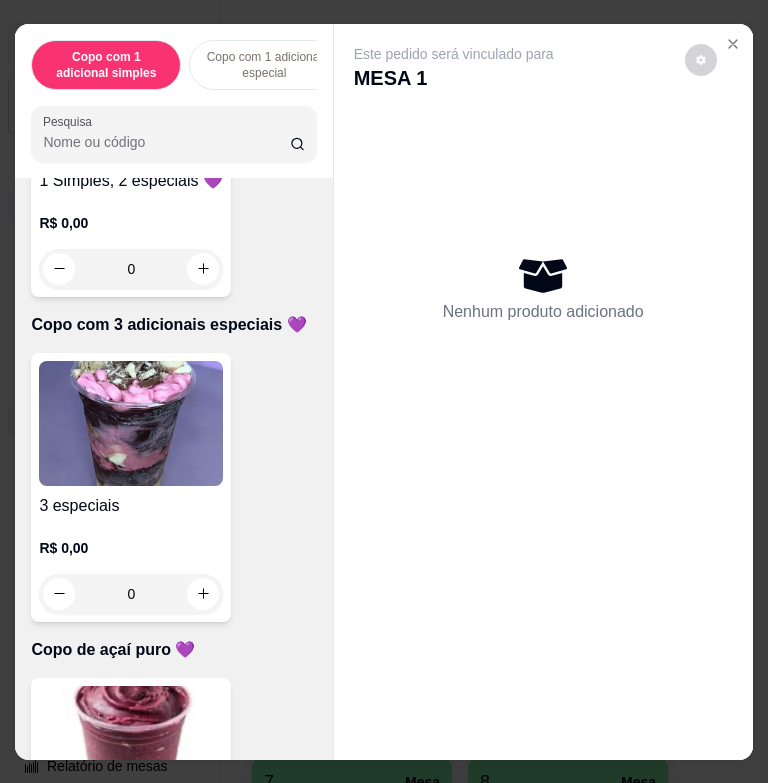 click at bounding box center [131, 423] 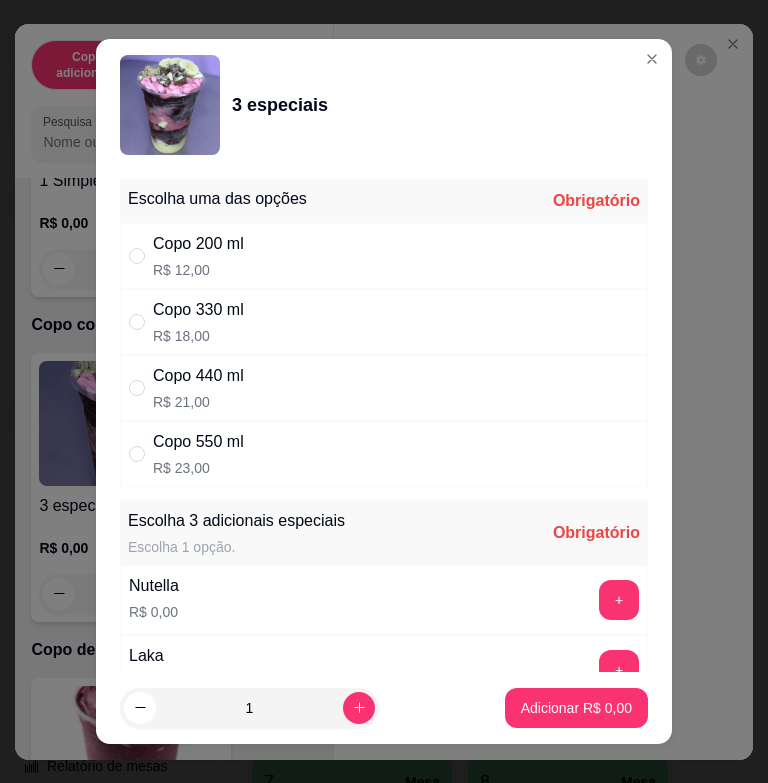 click on "R$ 21,00" at bounding box center [198, 402] 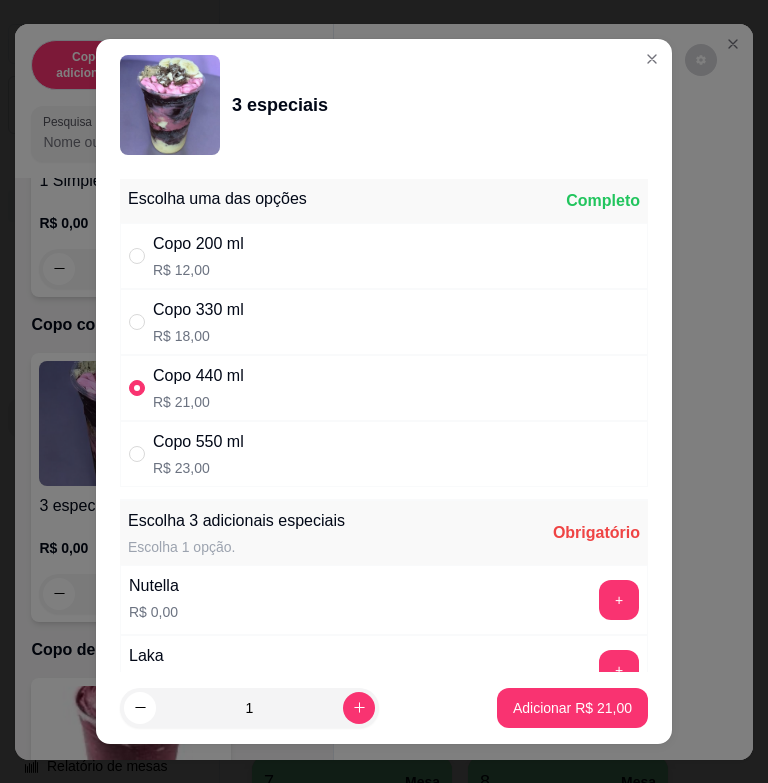 scroll, scrollTop: 200, scrollLeft: 0, axis: vertical 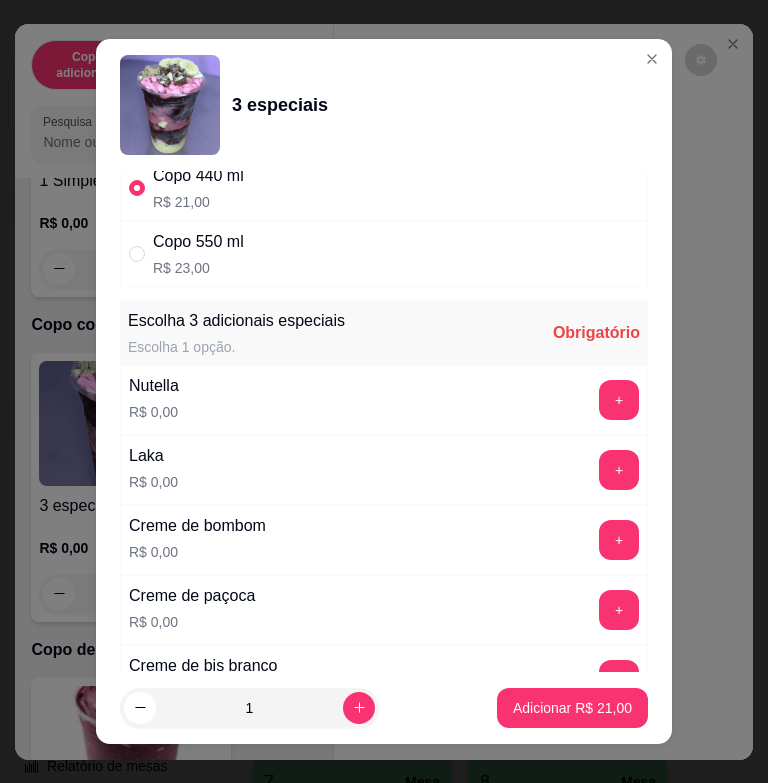 click on "+" at bounding box center [619, 400] 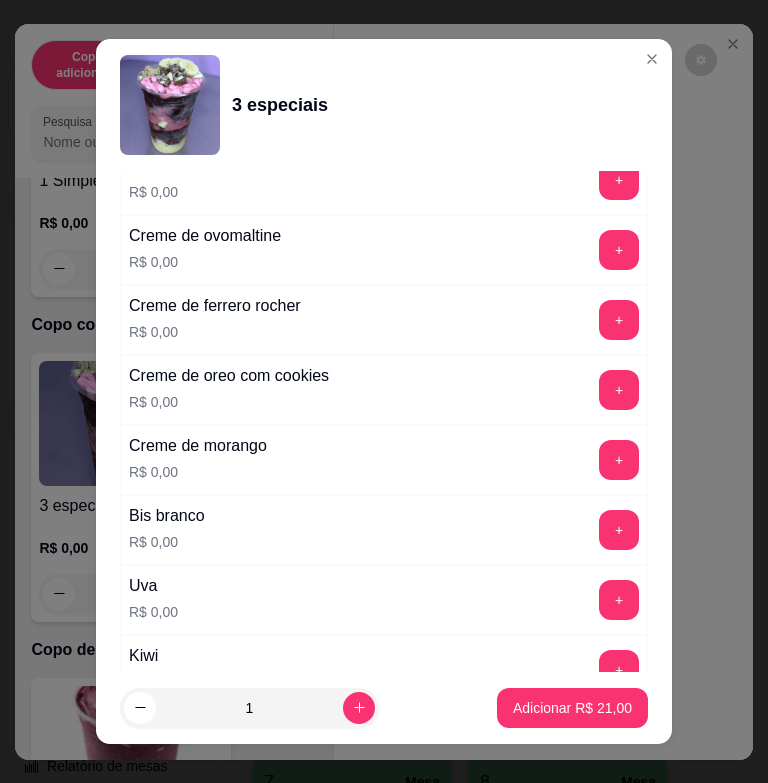 scroll, scrollTop: 900, scrollLeft: 0, axis: vertical 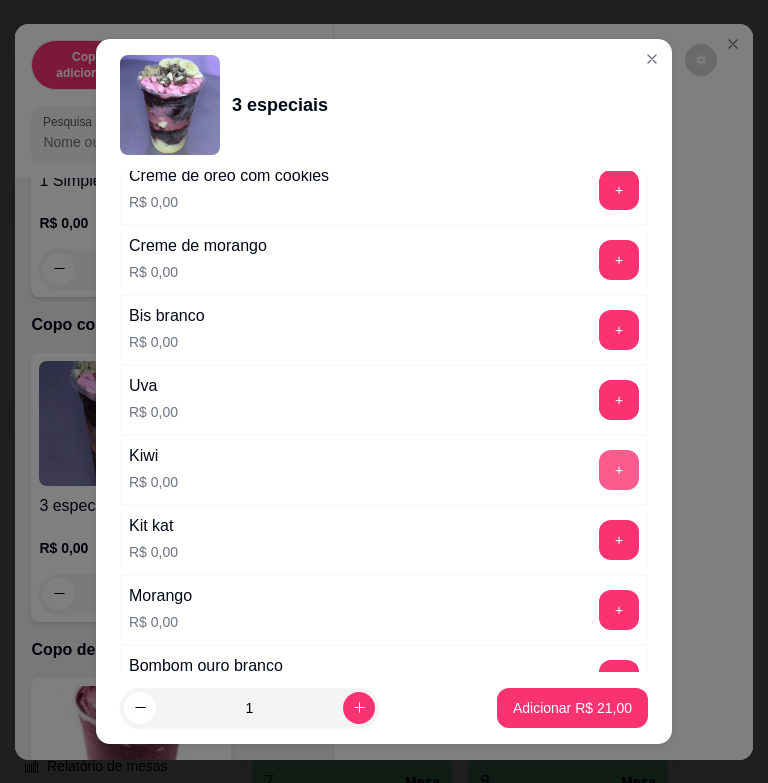 click on "+" at bounding box center [619, 470] 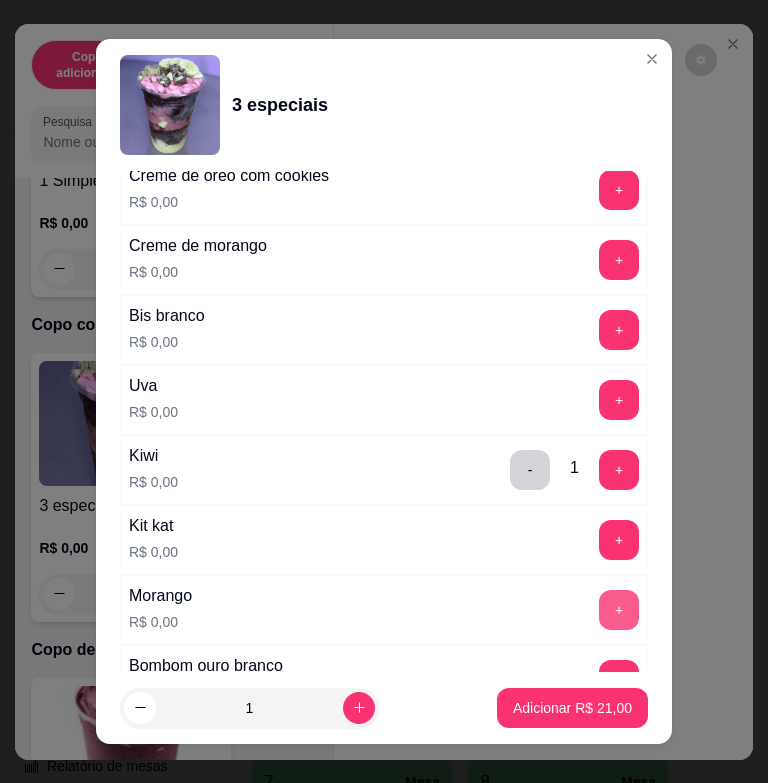 click on "+" at bounding box center [619, 610] 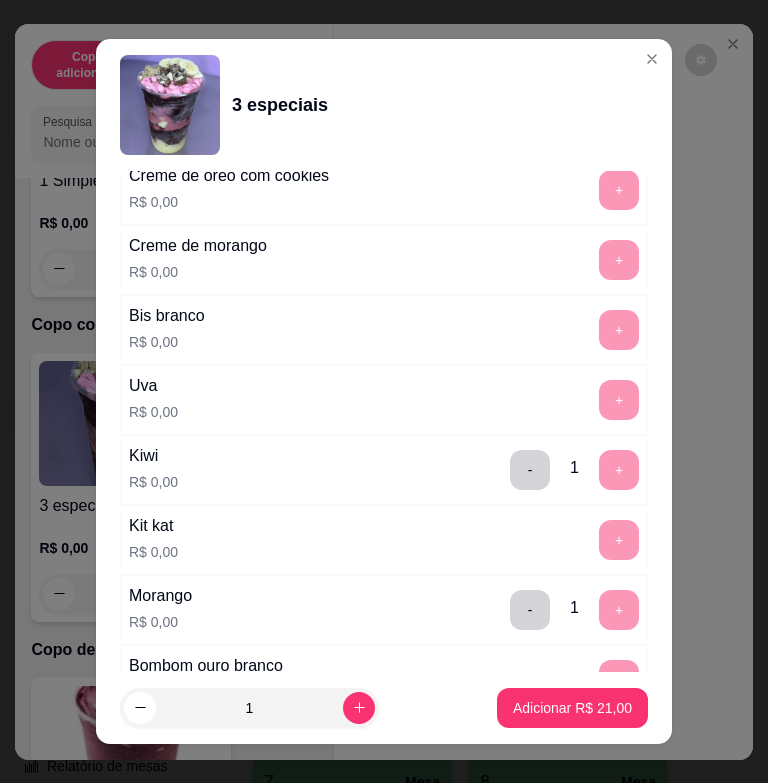 scroll, scrollTop: 1714, scrollLeft: 0, axis: vertical 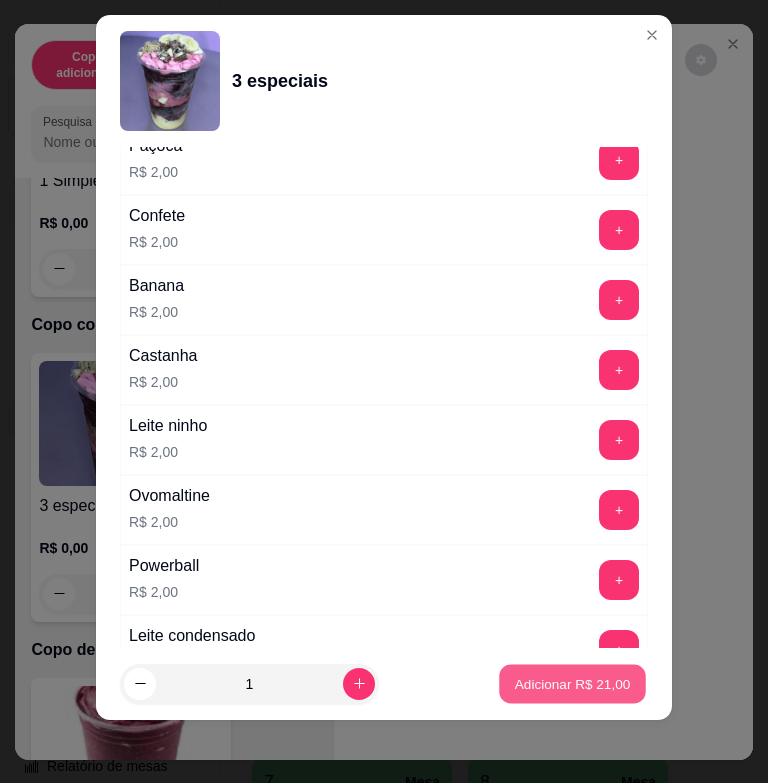 click on "Adicionar   R$ 21,00" at bounding box center [573, 683] 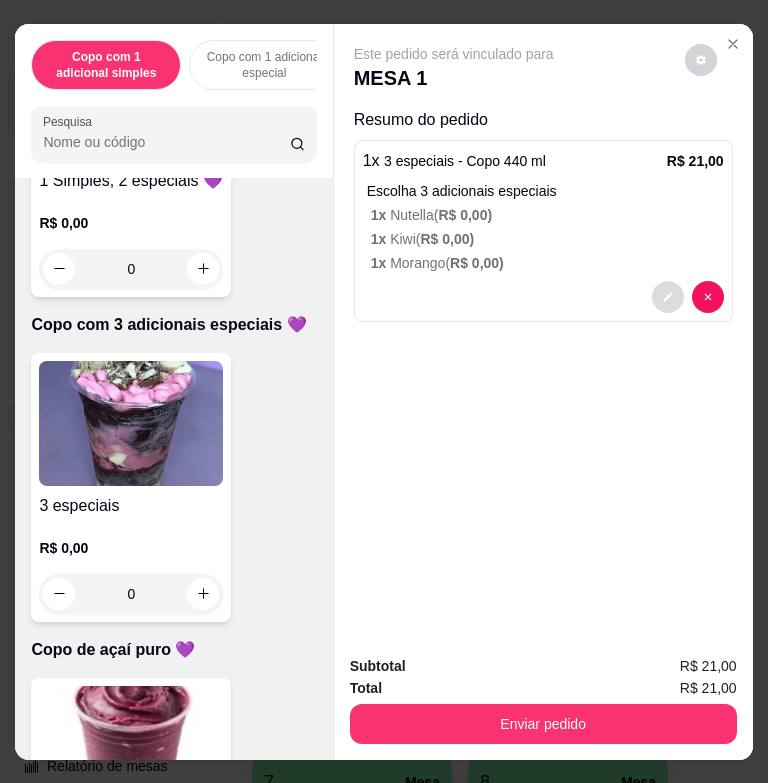 click at bounding box center [668, 297] 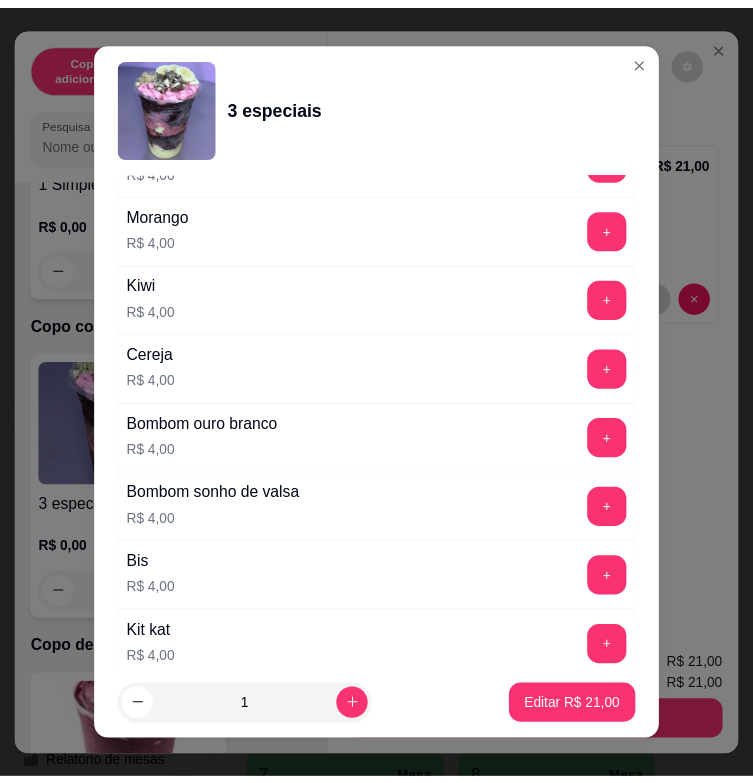 scroll, scrollTop: 4275, scrollLeft: 0, axis: vertical 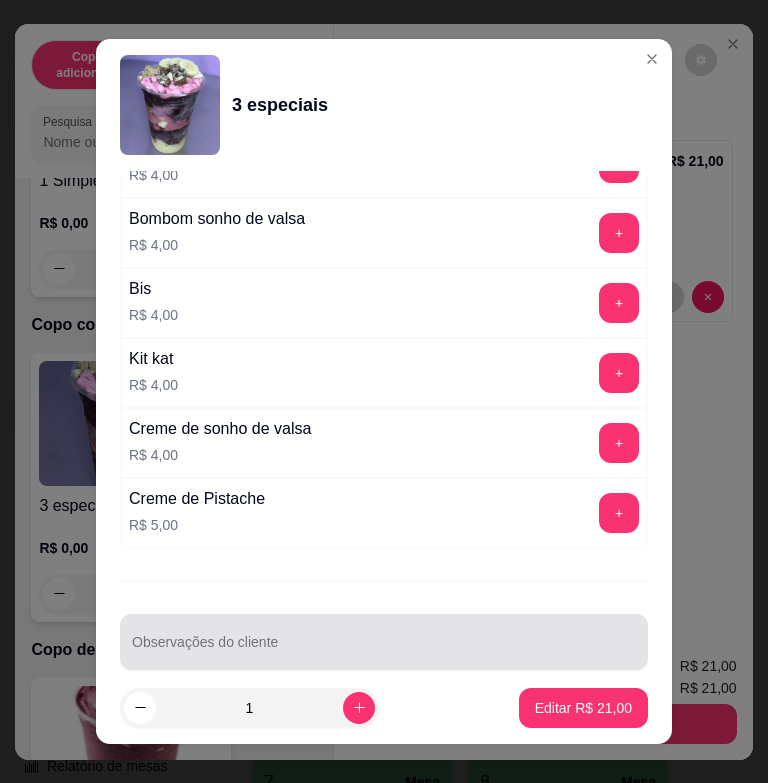 click on "Observações do cliente" at bounding box center [384, 650] 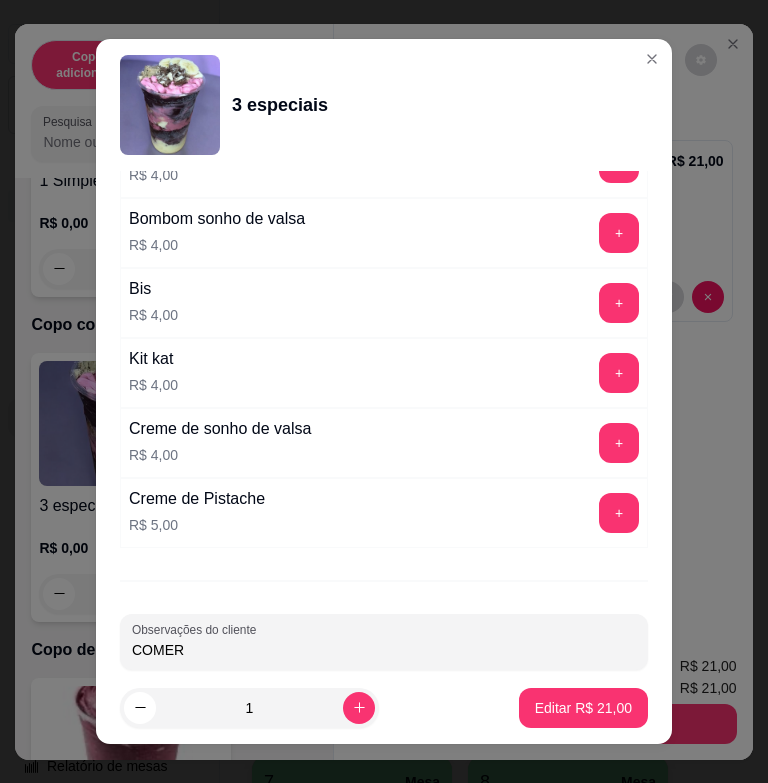 type on "COMER" 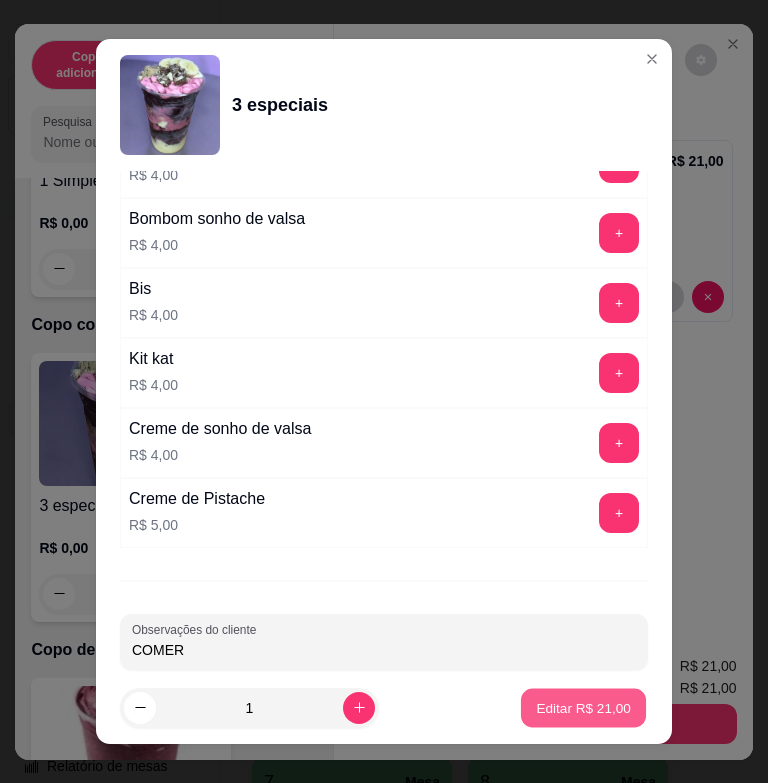 click on "Editar   R$ 21,00" at bounding box center [583, 707] 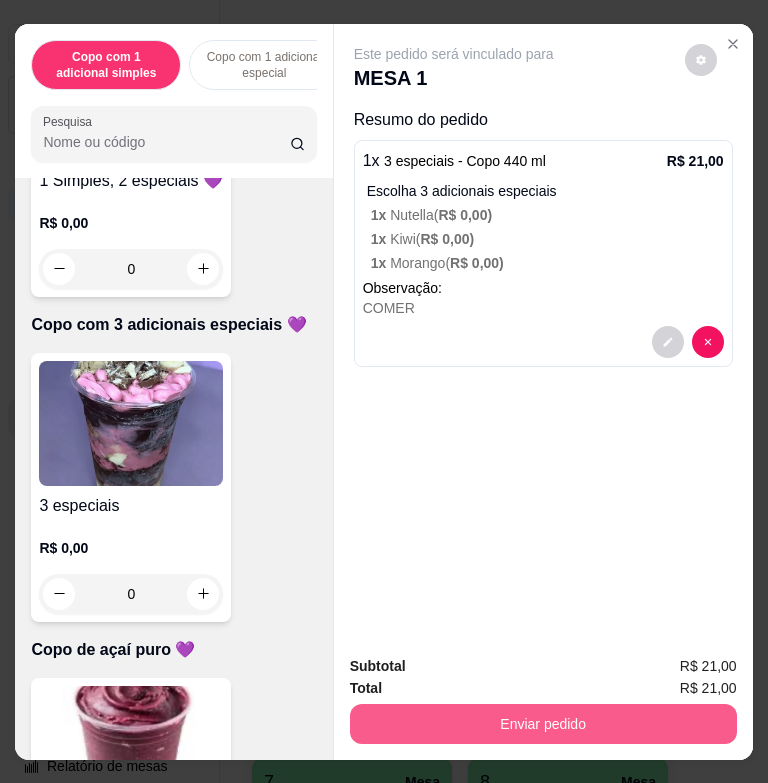 click on "Enviar pedido" at bounding box center [543, 724] 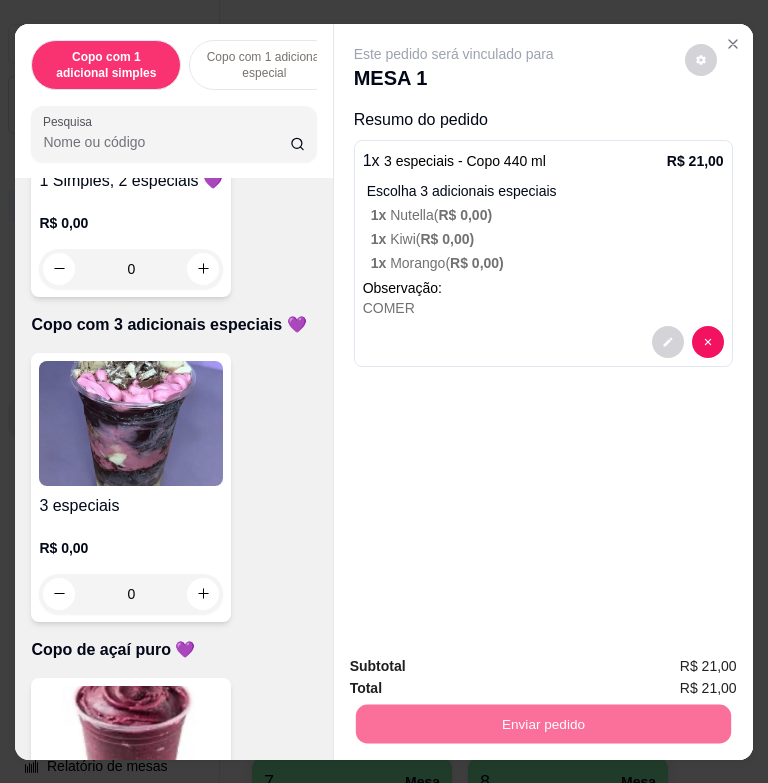 click on "Não registrar e enviar pedido" at bounding box center (473, 667) 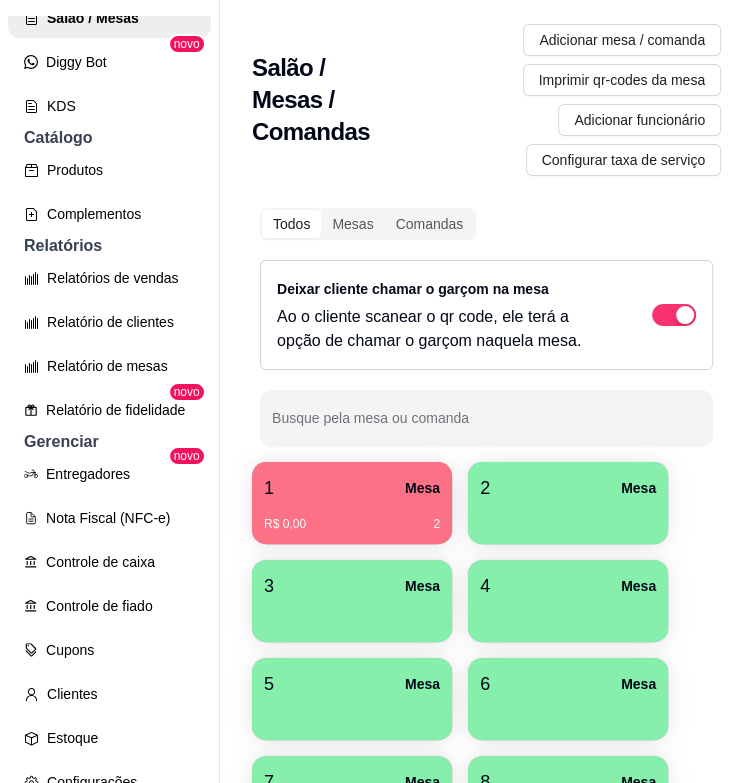 scroll, scrollTop: 0, scrollLeft: 0, axis: both 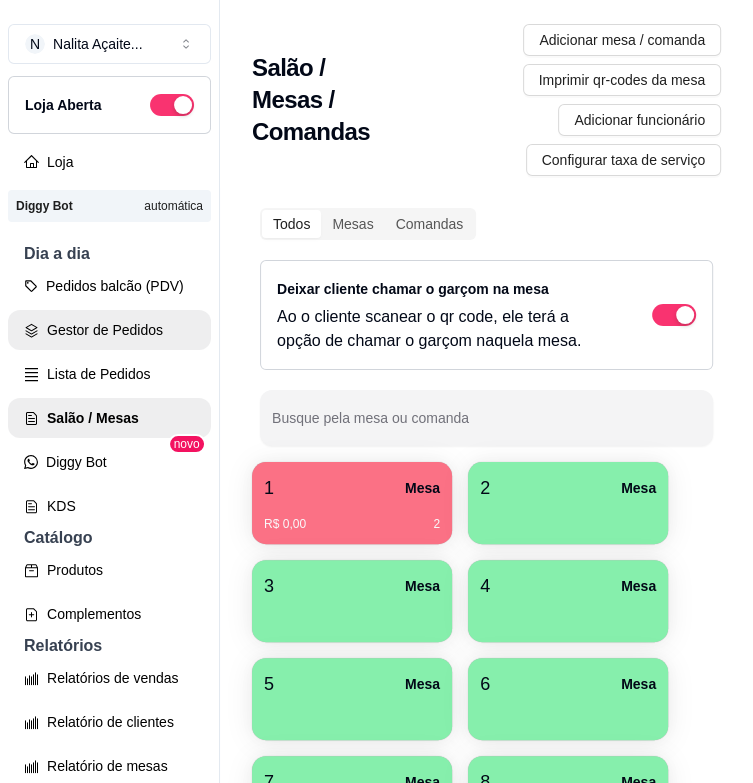 type 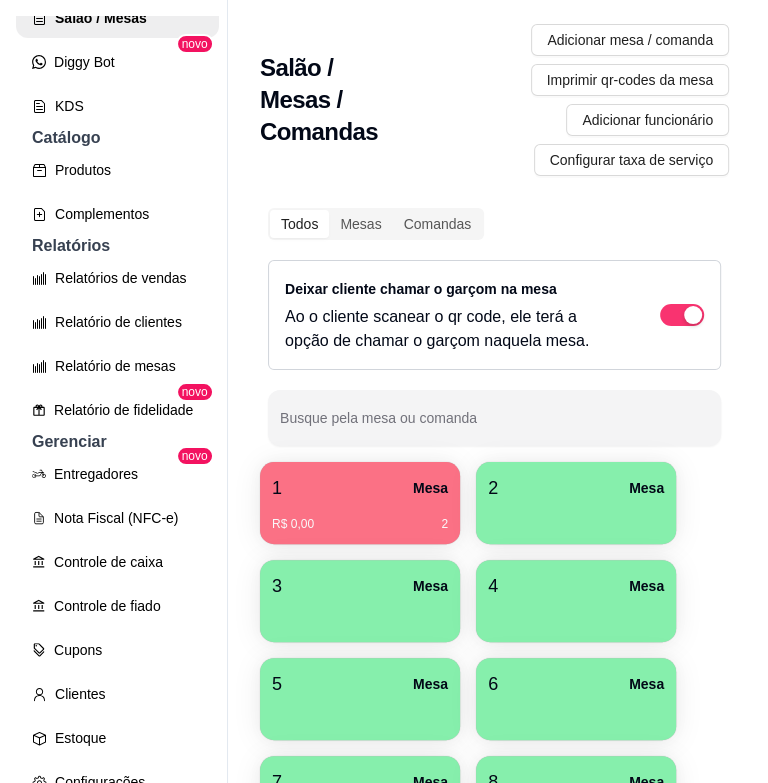 scroll, scrollTop: 0, scrollLeft: 0, axis: both 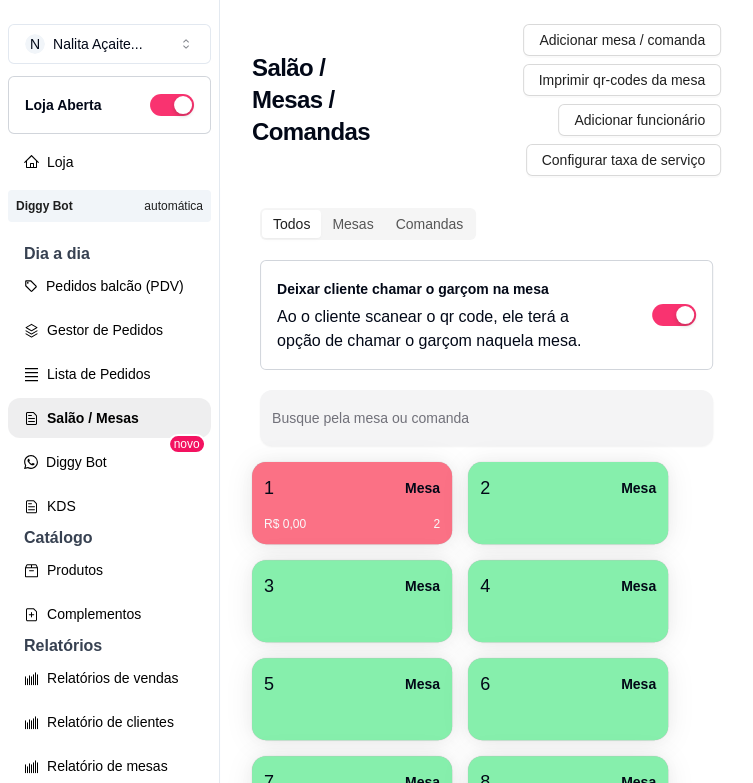 click on "R$ 0,00 2" at bounding box center (352, 524) 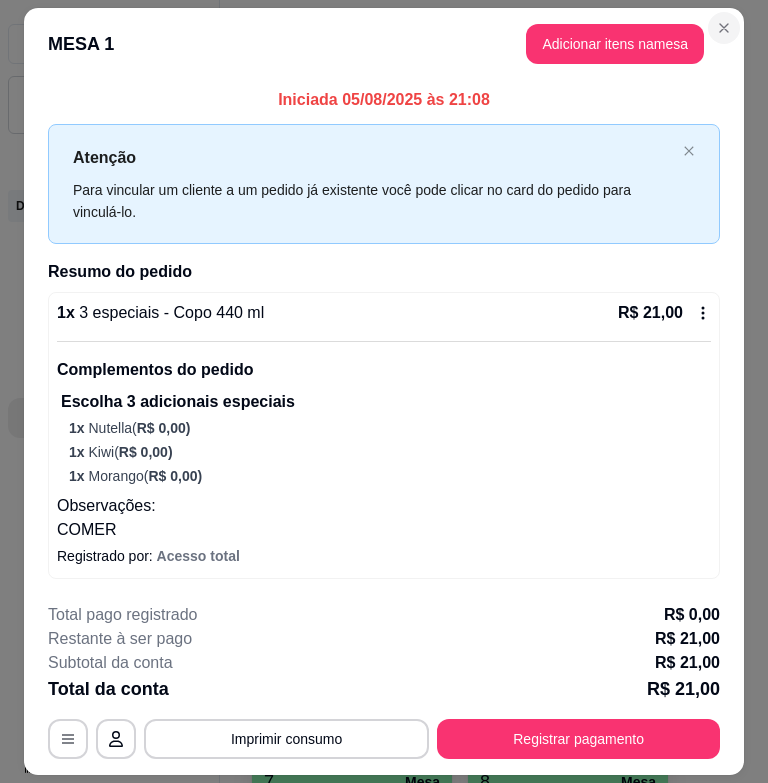 type 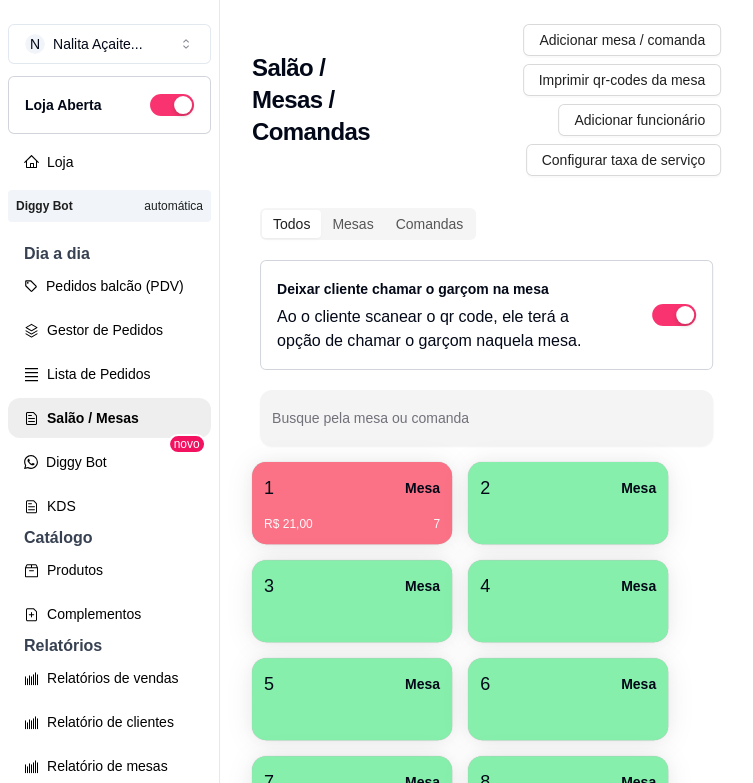 click on "R$ 21,00 7" at bounding box center (352, 517) 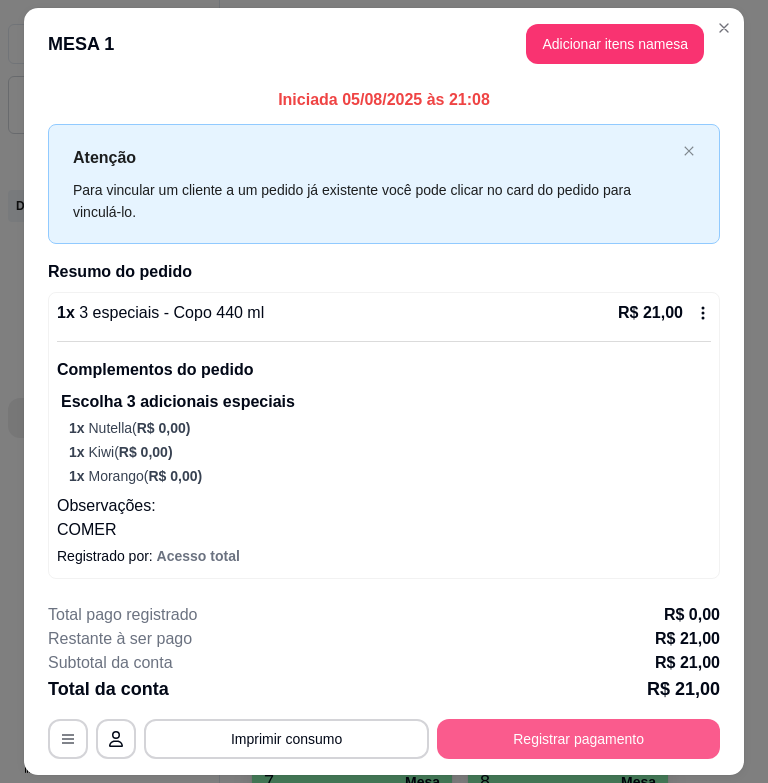 click on "Registrar pagamento" at bounding box center [578, 739] 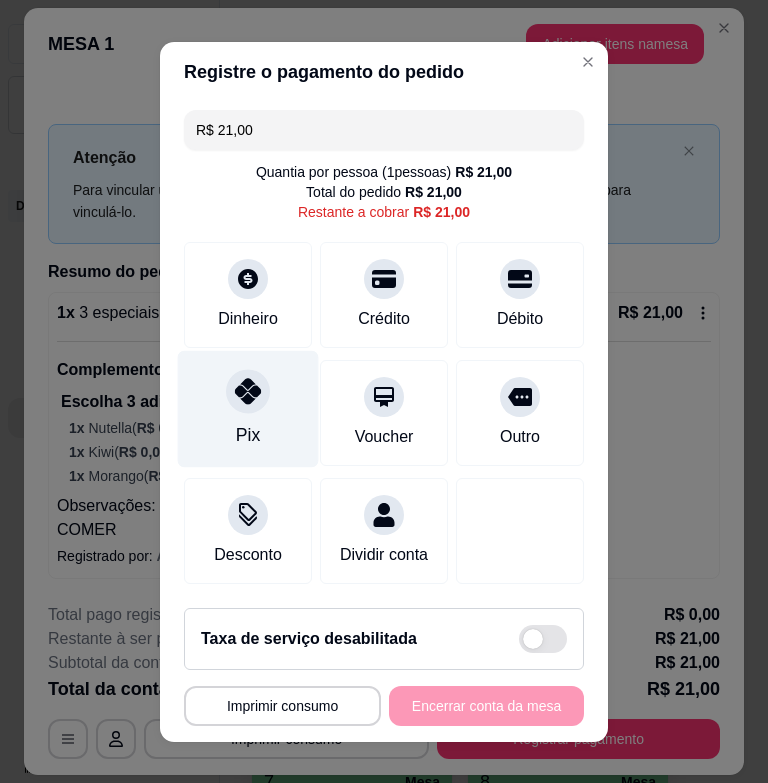 click on "Pix" at bounding box center [248, 408] 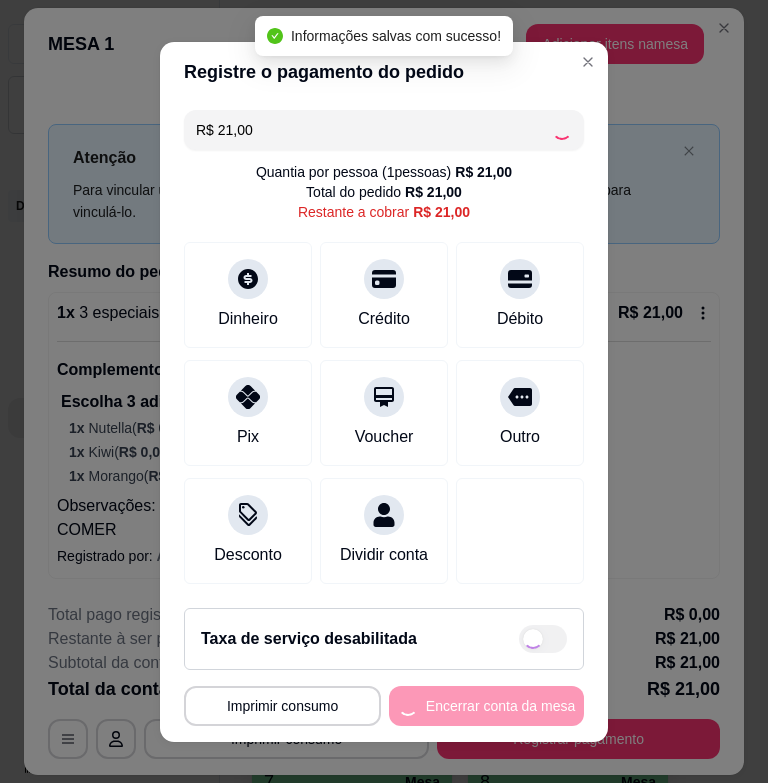 type on "R$ 0,00" 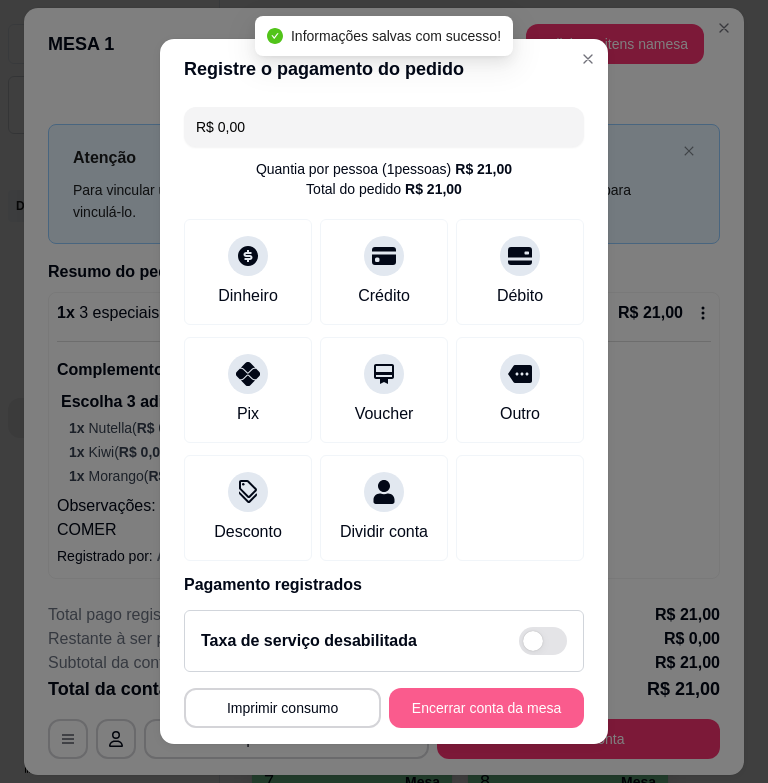 click on "Encerrar conta da mesa" at bounding box center [486, 708] 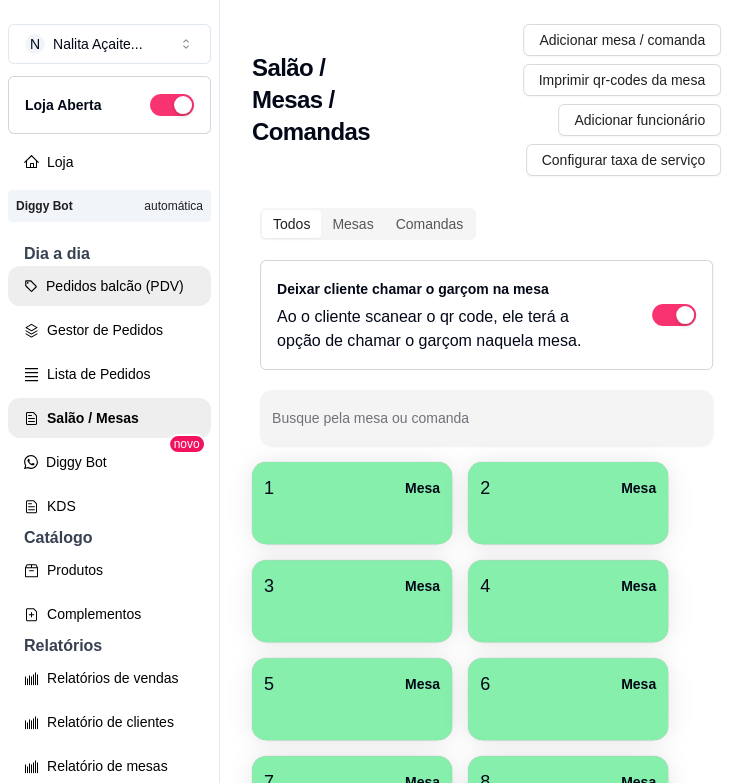 click on "Pedidos balcão (PDV)" at bounding box center [109, 286] 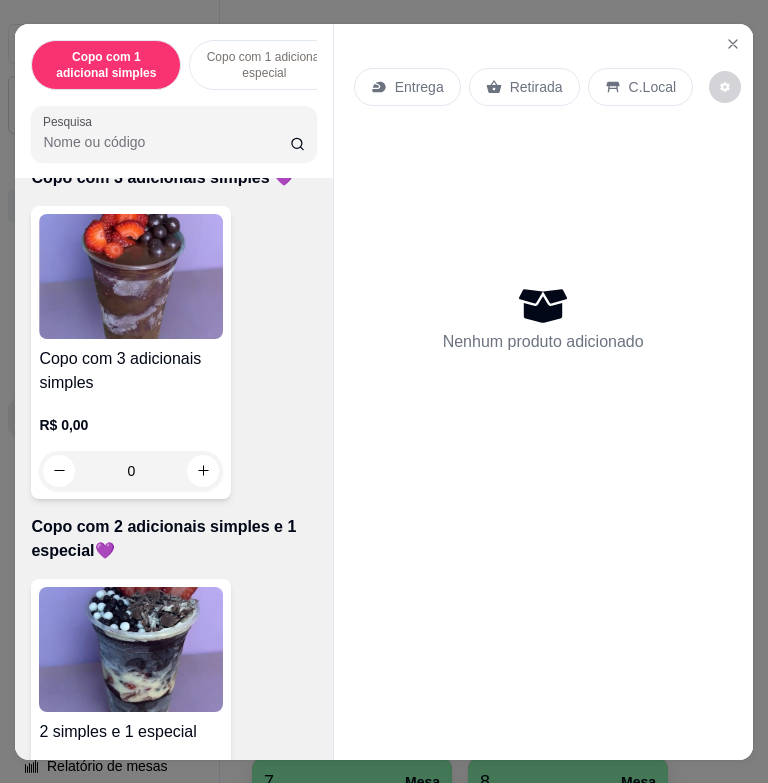 scroll, scrollTop: 900, scrollLeft: 0, axis: vertical 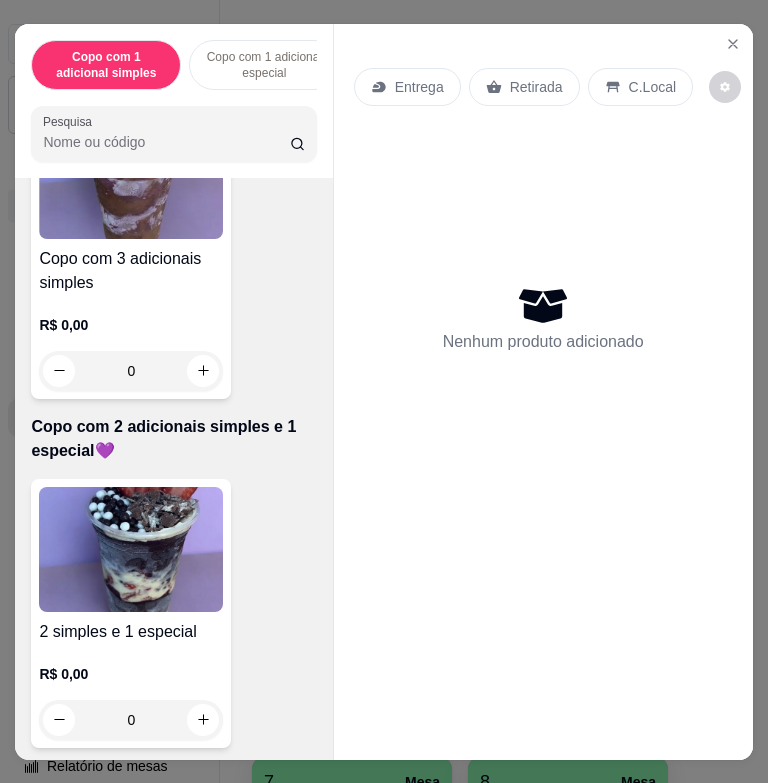 click at bounding box center [131, 549] 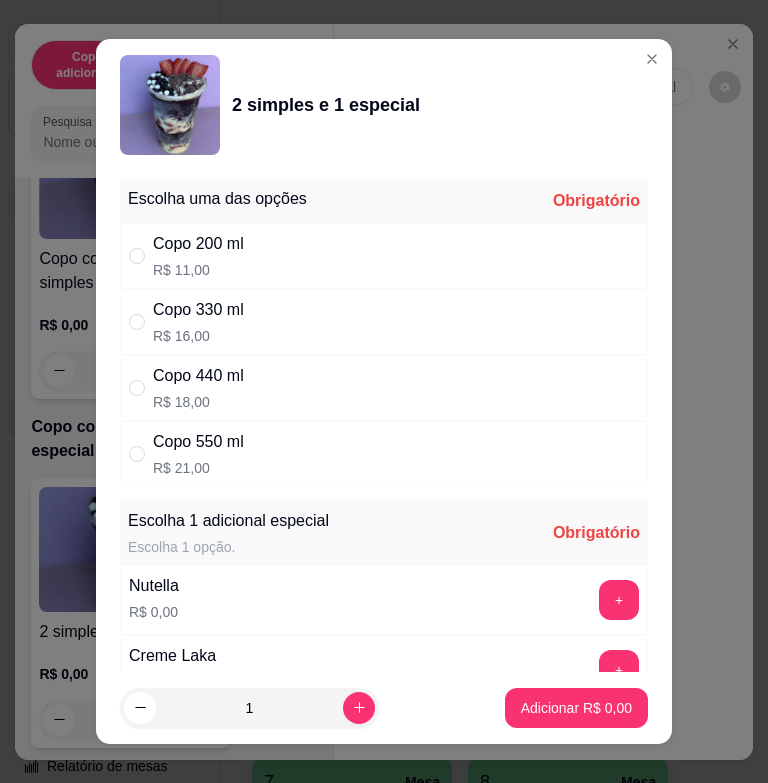 click on "Copo 440 ml  R$ 18,00" at bounding box center [384, 388] 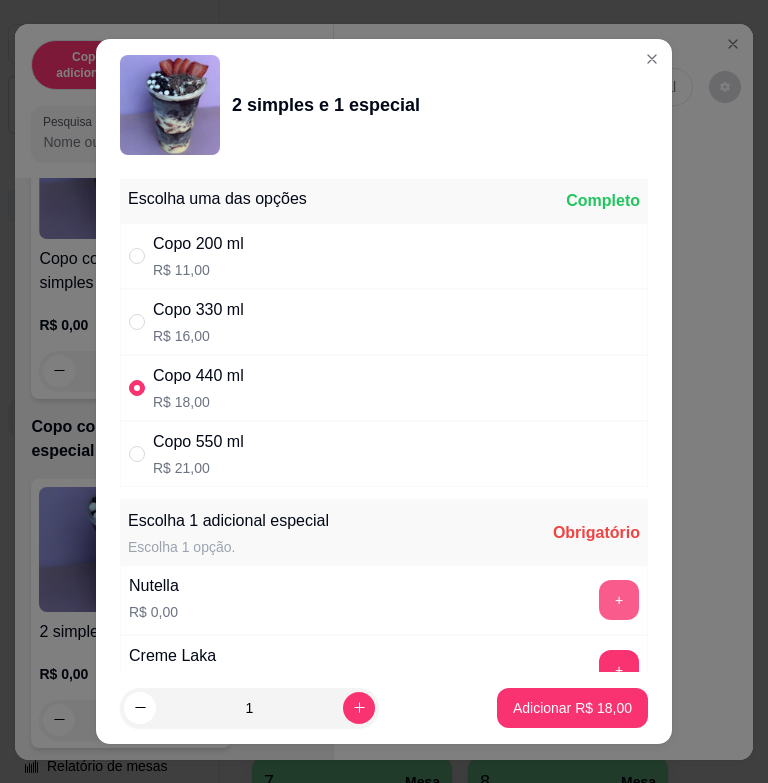 click on "+" at bounding box center [619, 600] 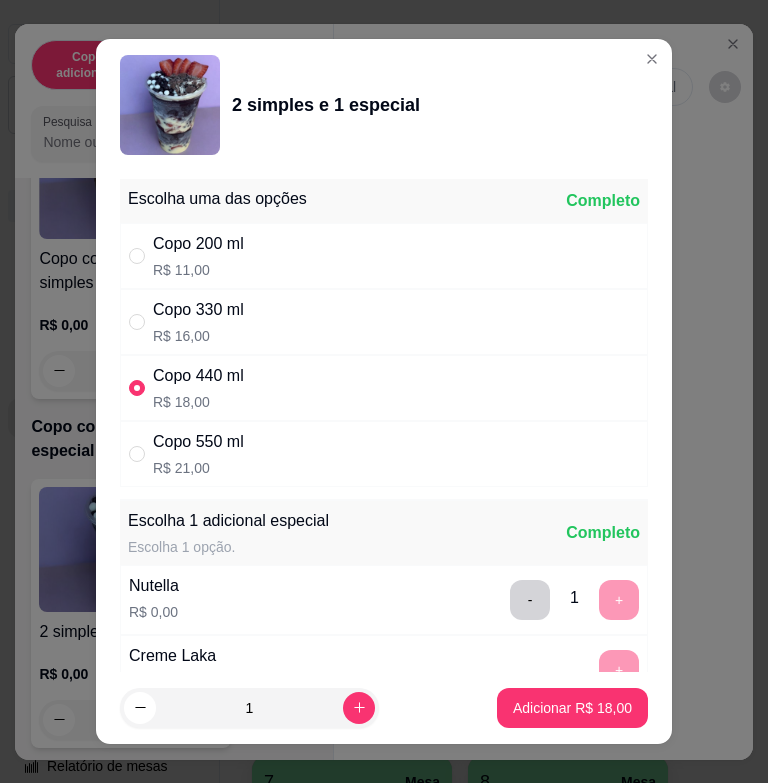 scroll, scrollTop: 1714, scrollLeft: 0, axis: vertical 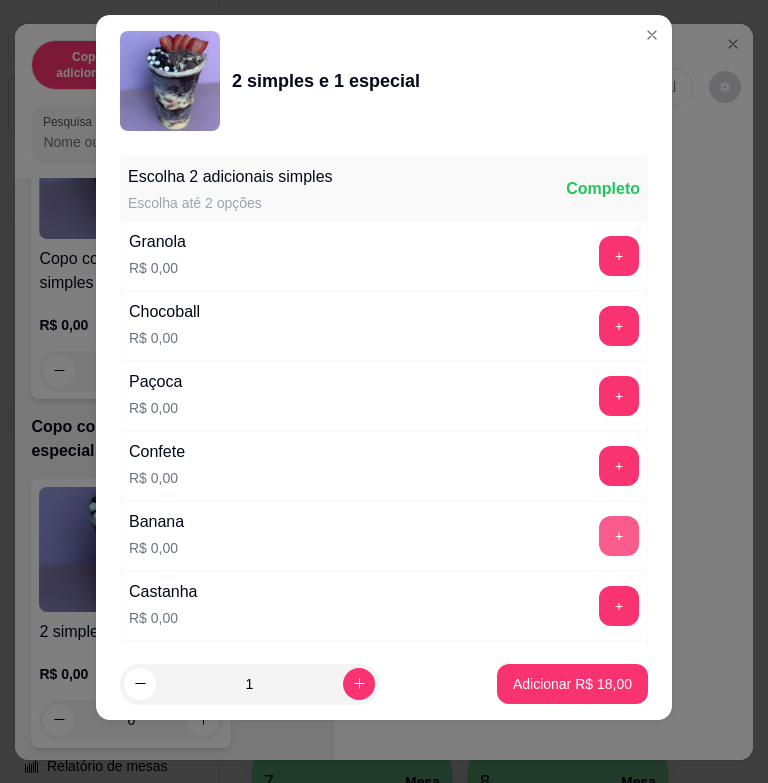 click on "+" at bounding box center (619, 536) 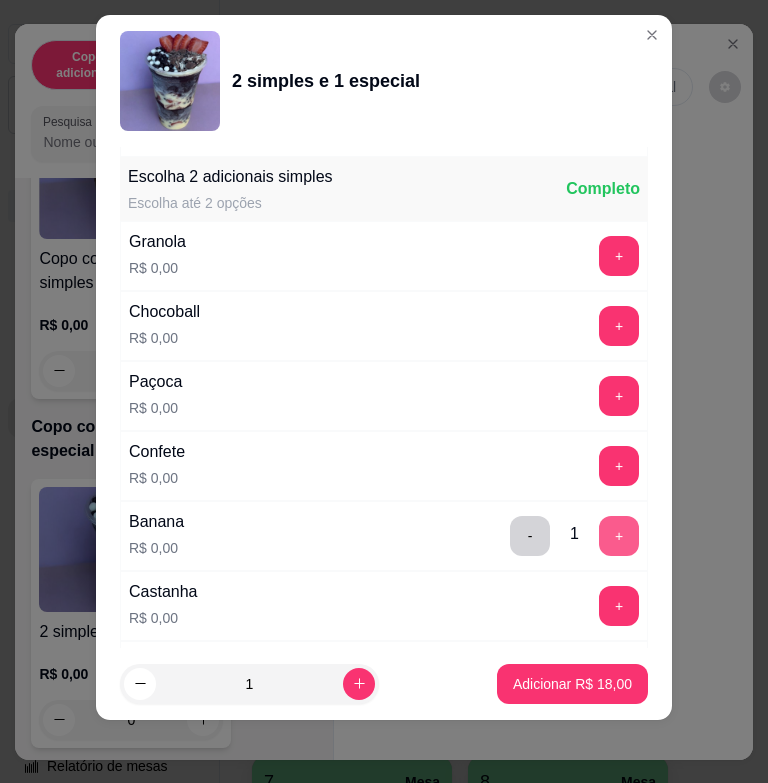 scroll, scrollTop: 1814, scrollLeft: 0, axis: vertical 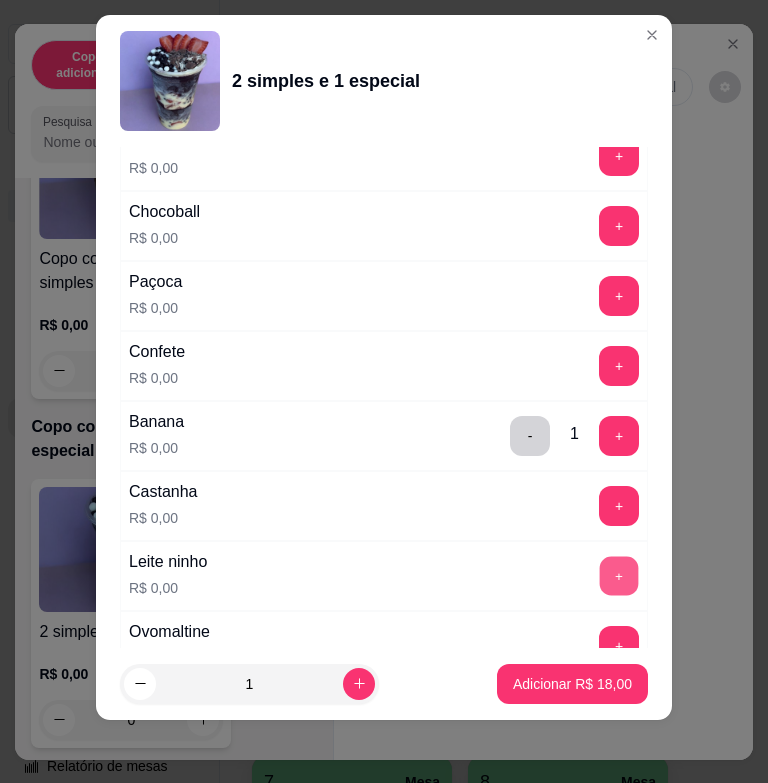 click on "+" at bounding box center [619, 576] 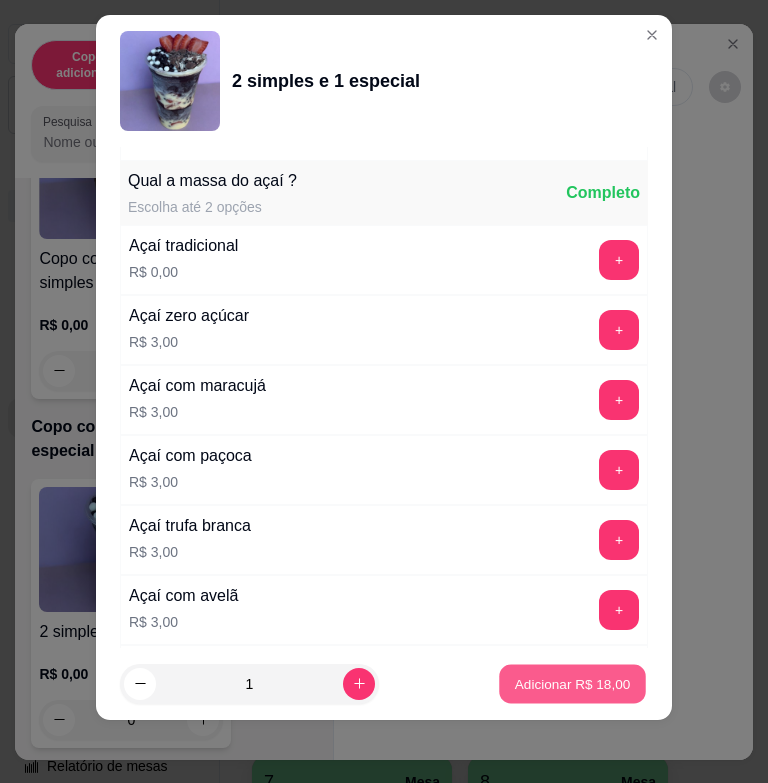 click on "Adicionar   R$ 18,00" at bounding box center [573, 683] 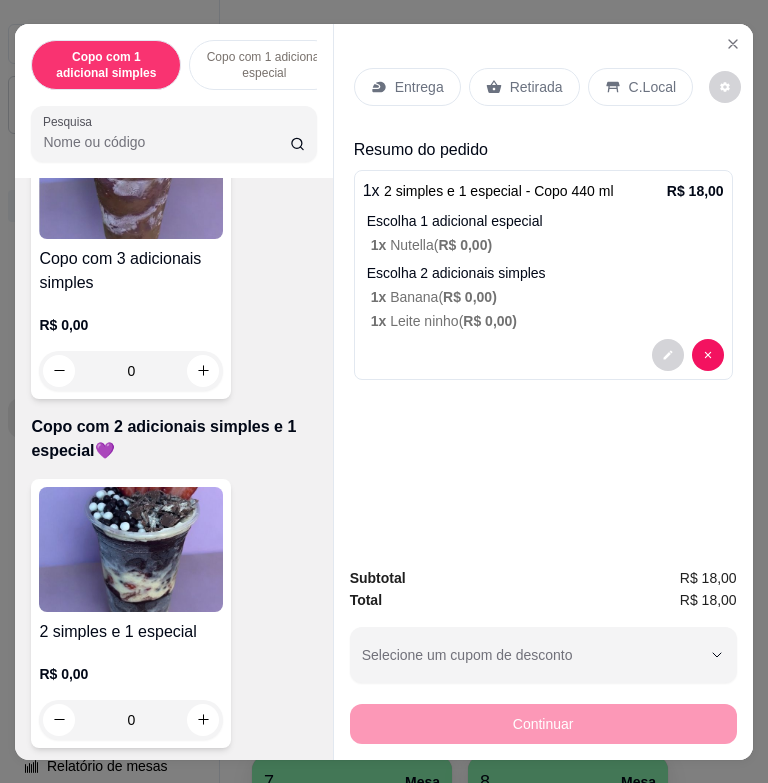 click on "Entrega" at bounding box center [419, 87] 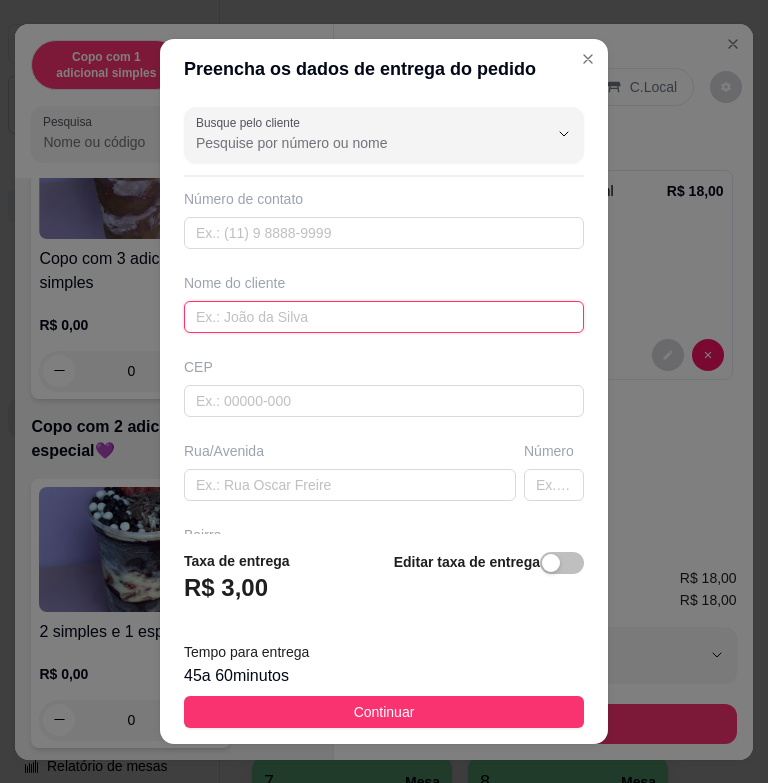click at bounding box center (384, 317) 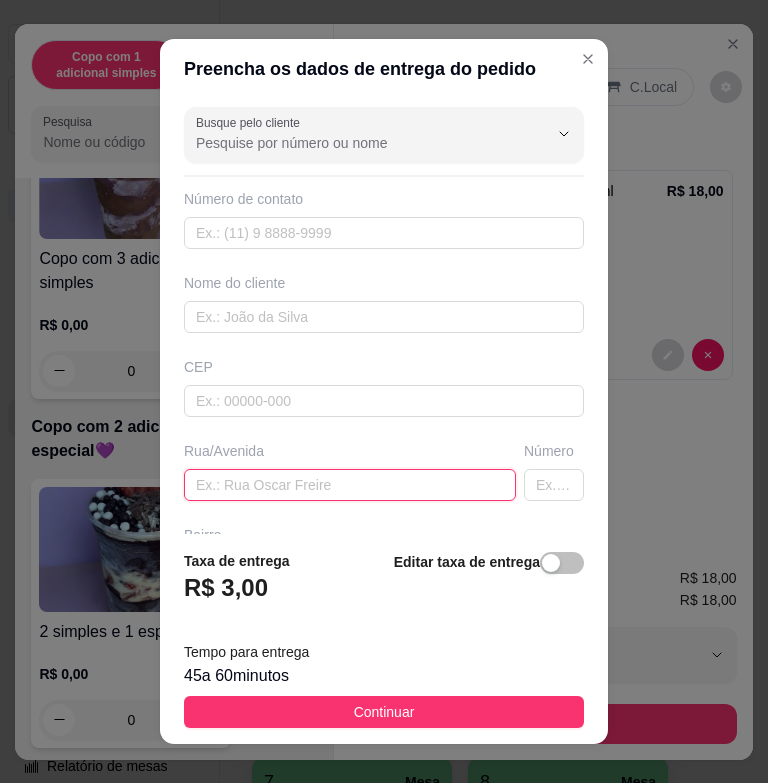 click at bounding box center (350, 485) 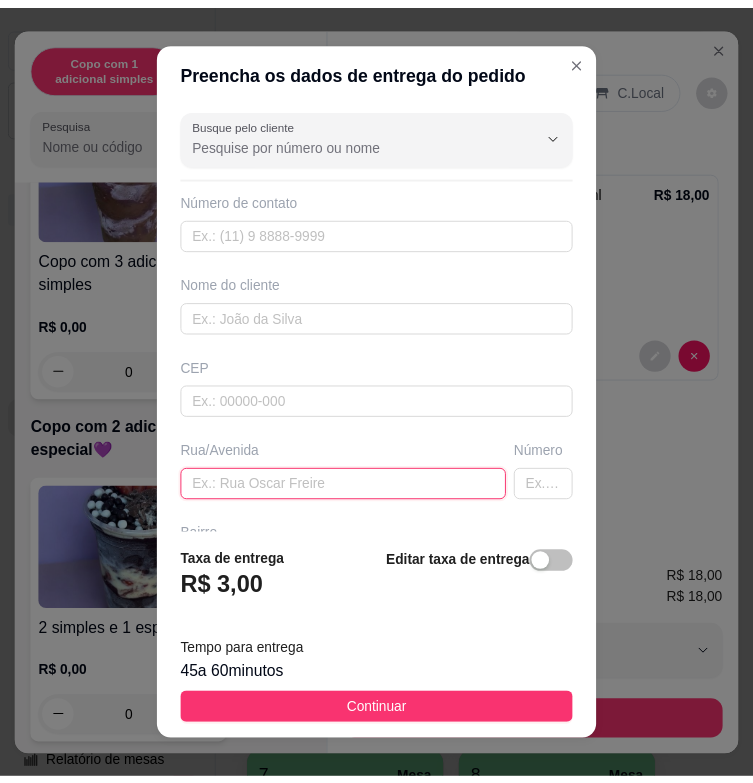 scroll, scrollTop: 100, scrollLeft: 0, axis: vertical 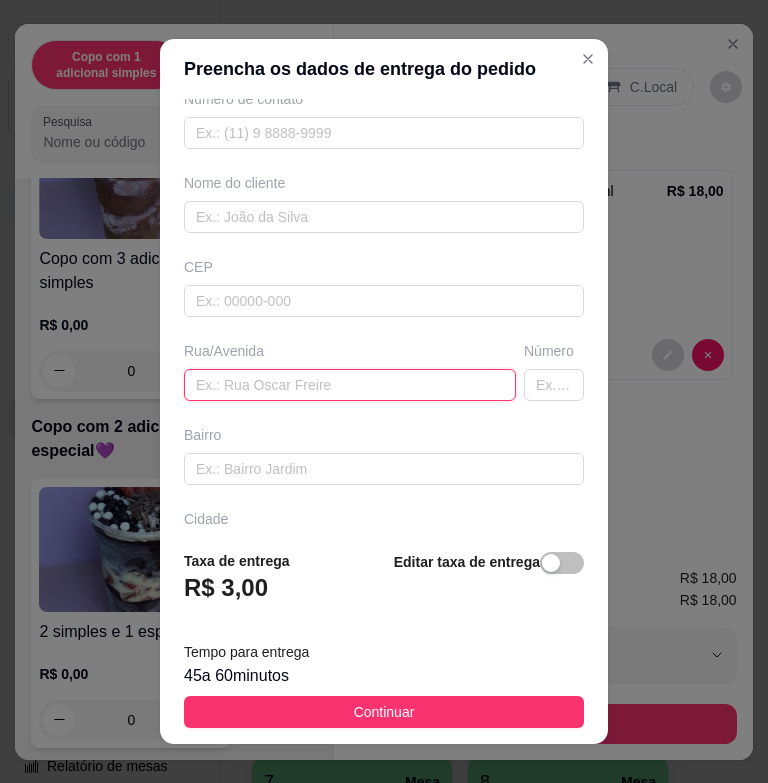 click at bounding box center [350, 385] 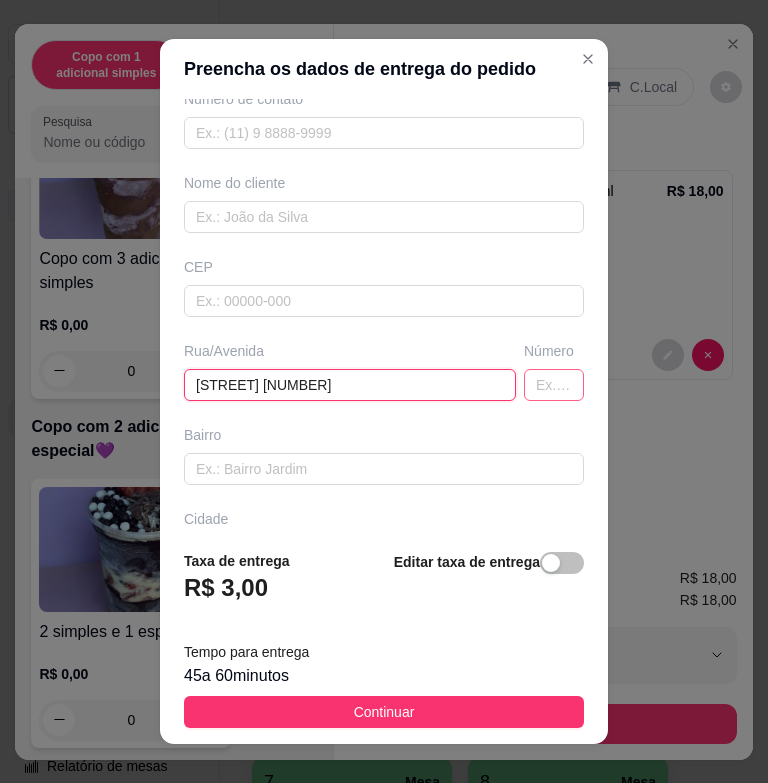 type on "[STREET] [NUMBER]" 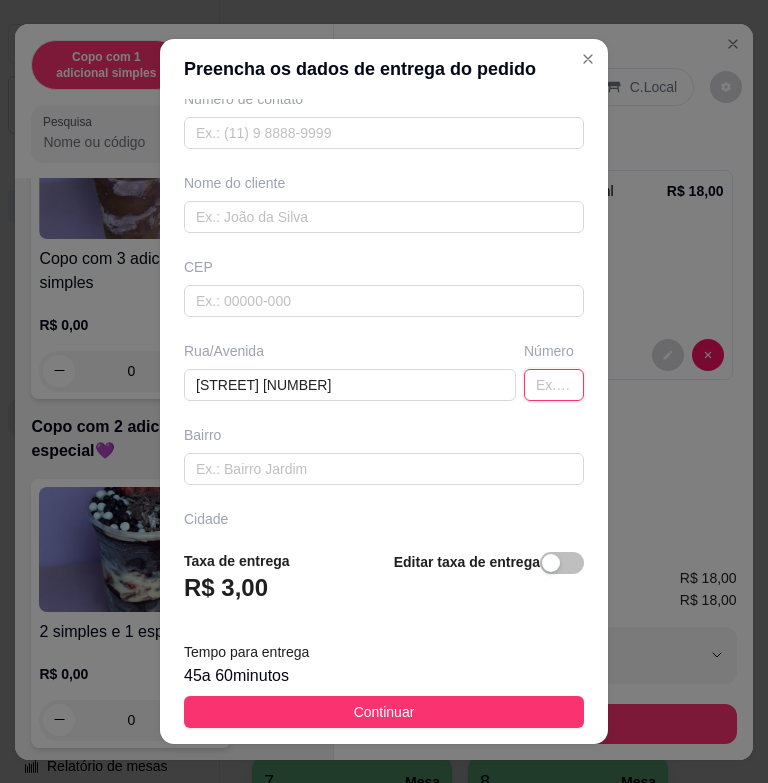click at bounding box center (554, 385) 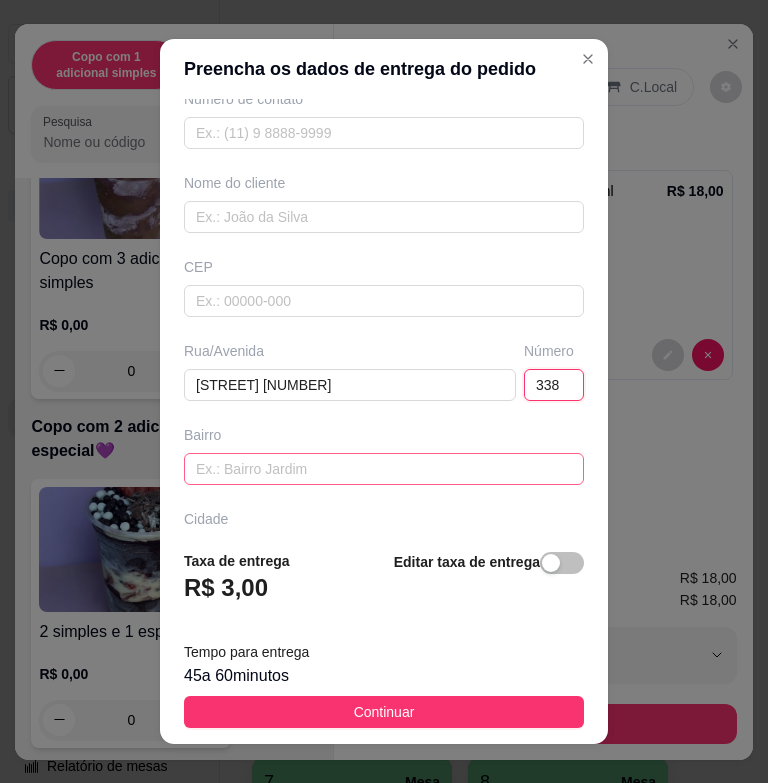 type on "338" 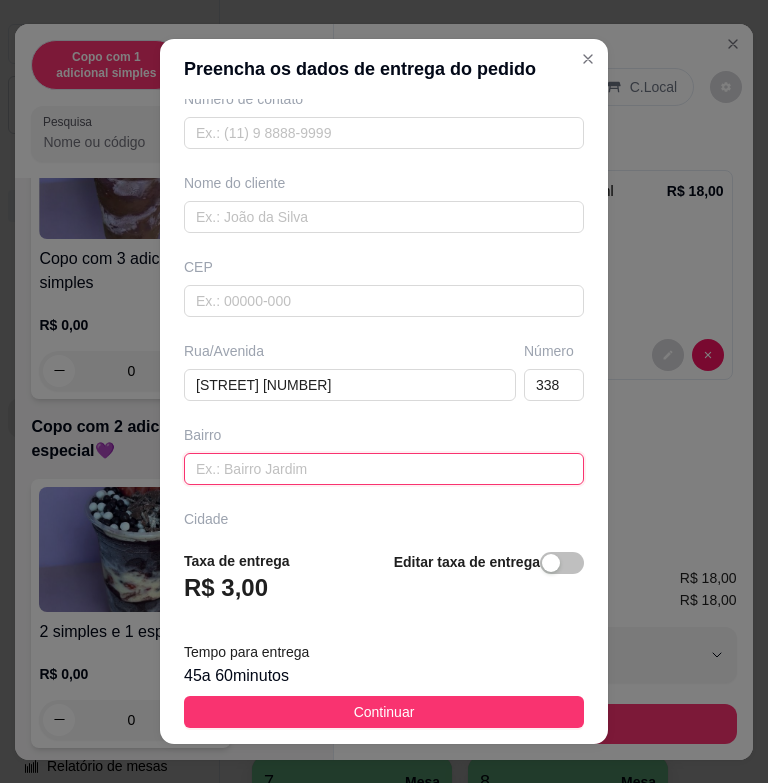 click at bounding box center [384, 469] 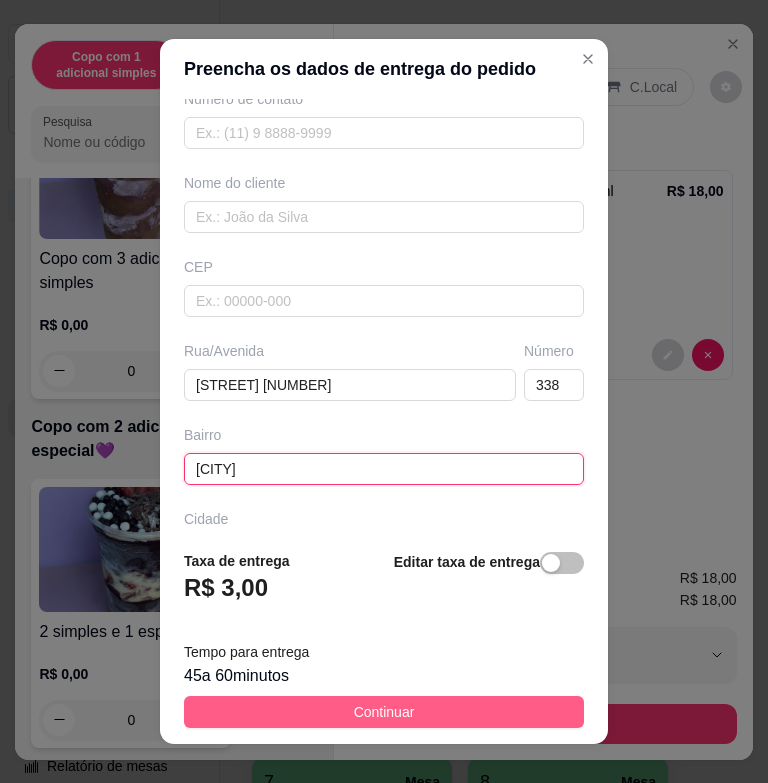 type on "[CITY]" 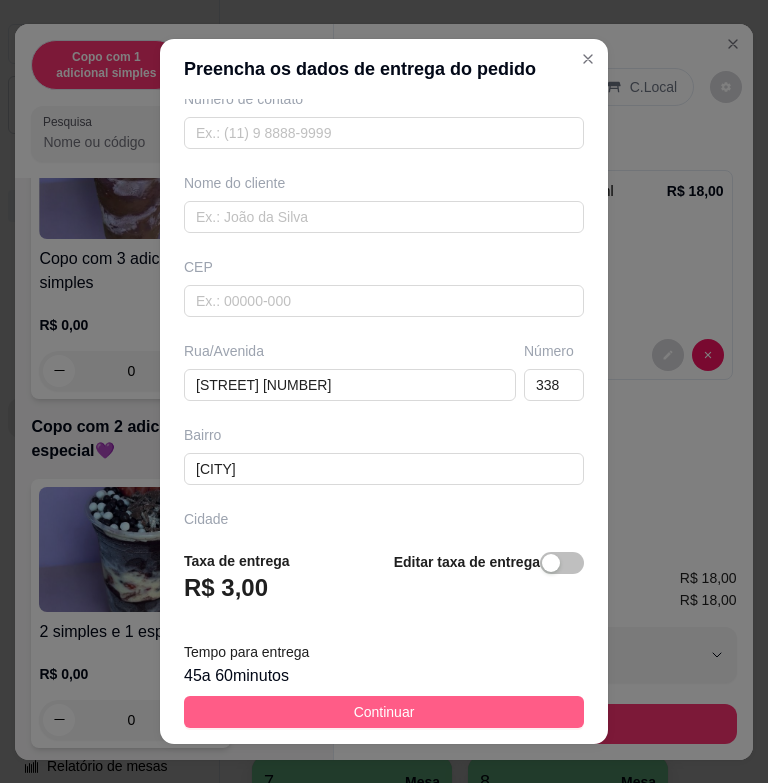 click on "Continuar" at bounding box center (384, 712) 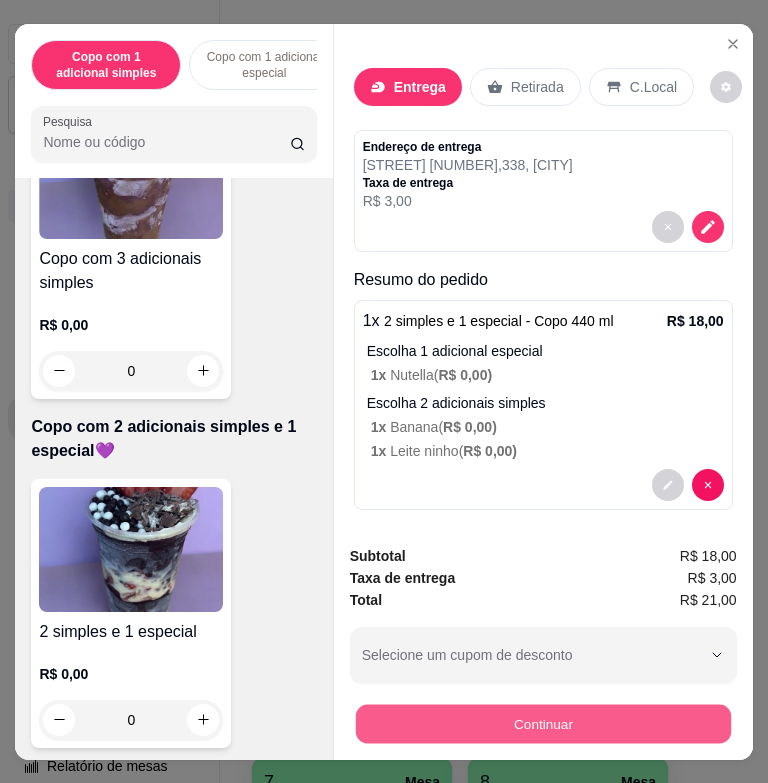 click on "Continuar" at bounding box center [542, 723] 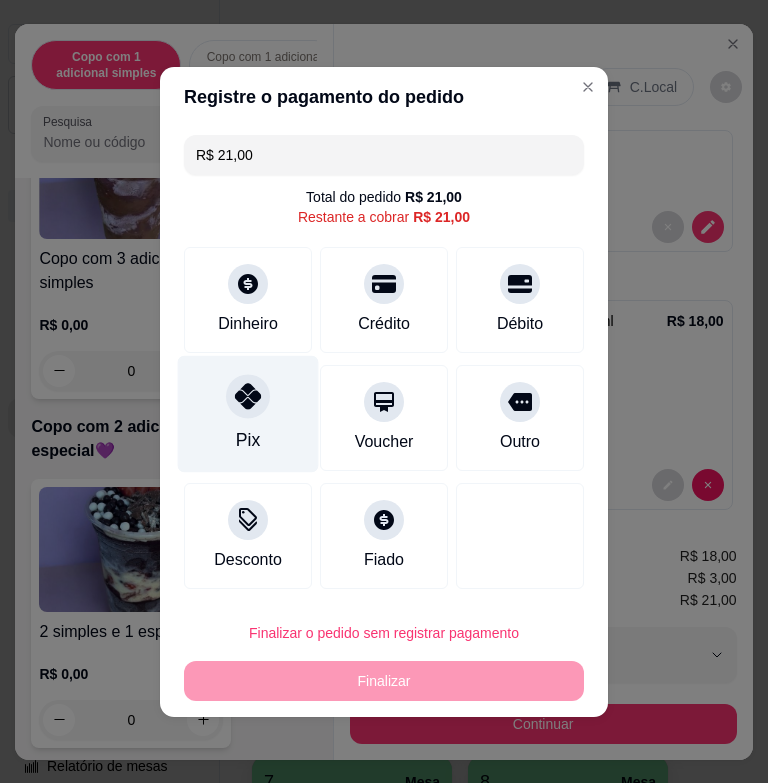 click on "Pix" at bounding box center [248, 413] 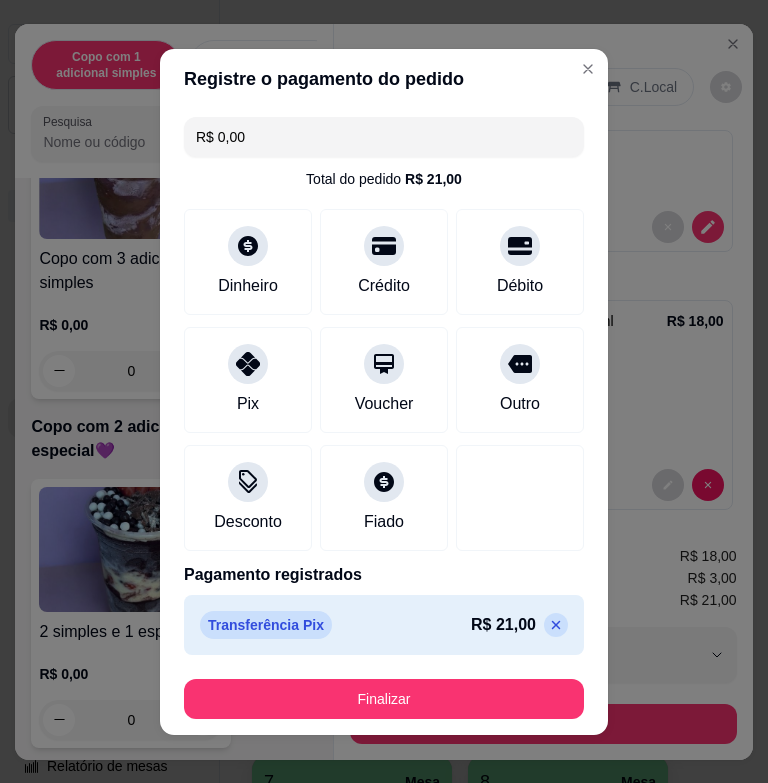 click on "Finalizar" at bounding box center [384, 699] 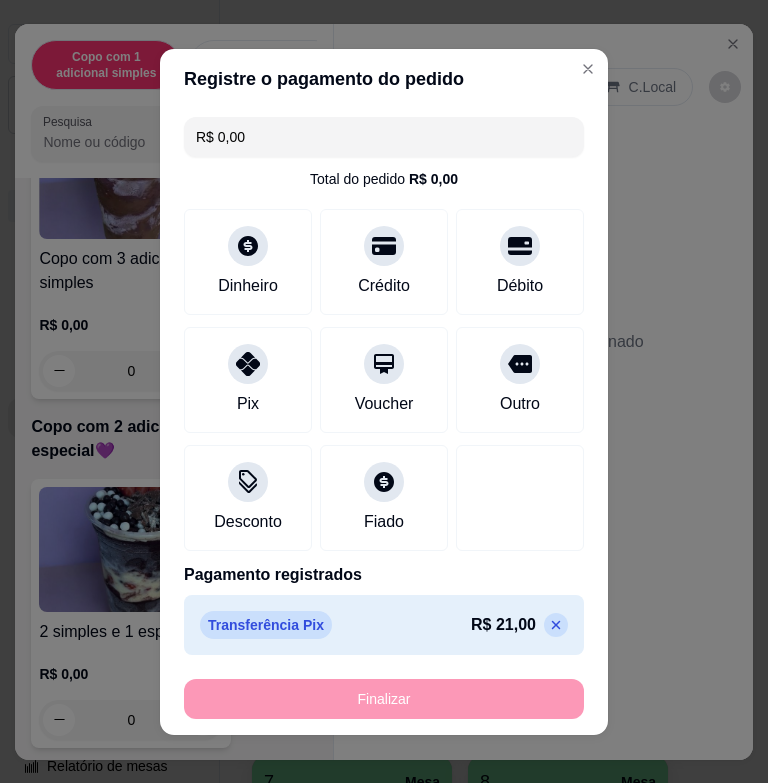 type on "-R$ 21,00" 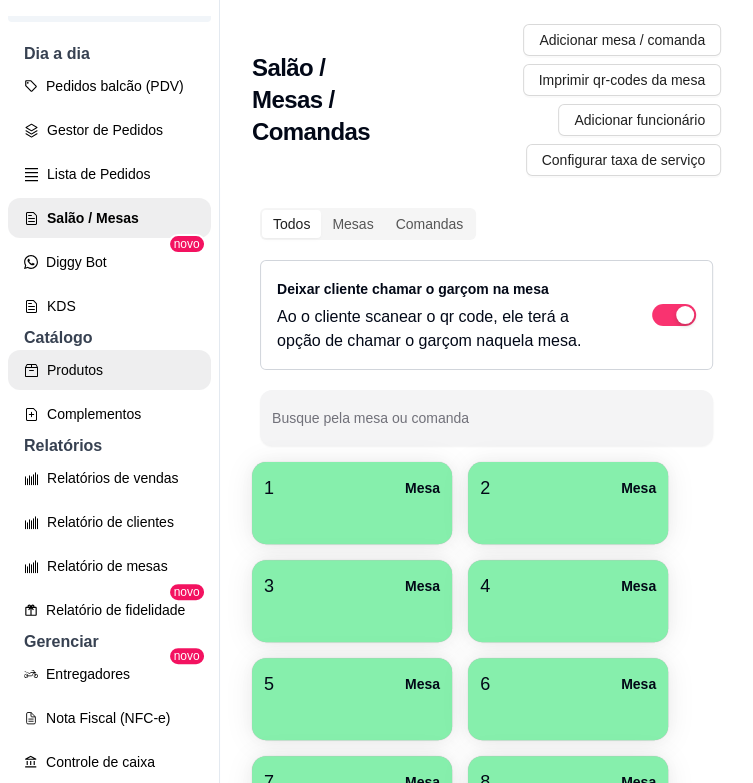 scroll, scrollTop: 300, scrollLeft: 0, axis: vertical 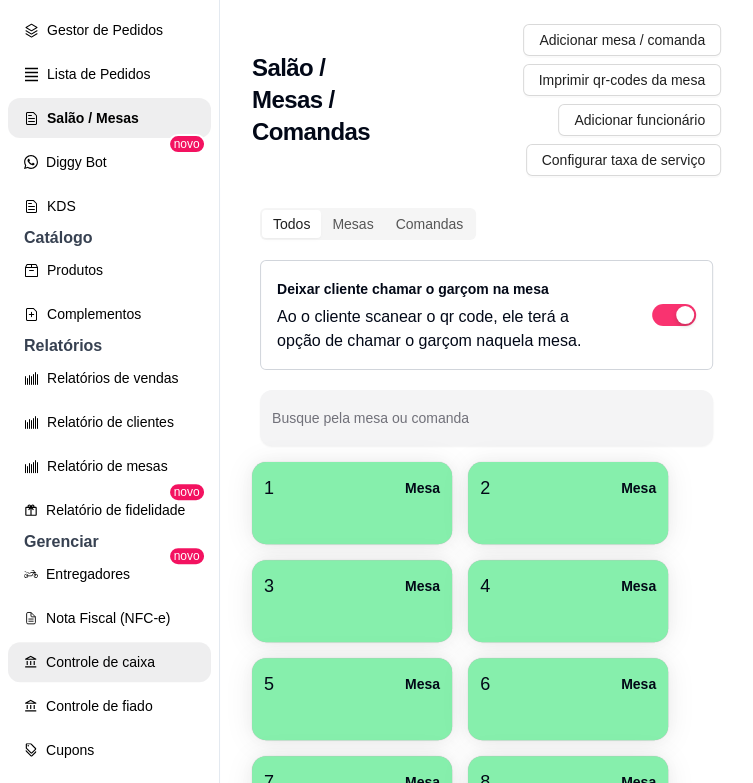 click on "Controle de caixa" at bounding box center (109, 662) 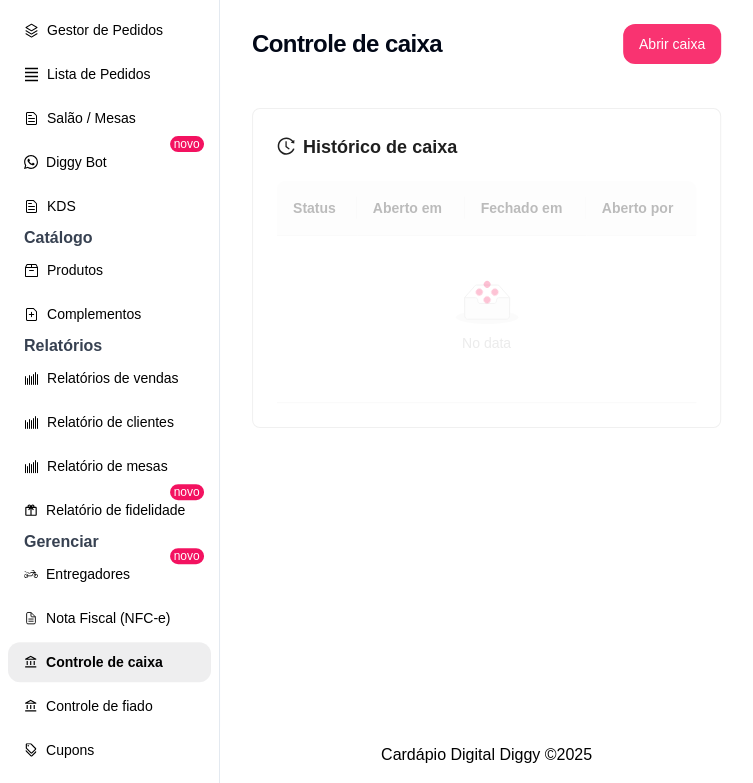 scroll, scrollTop: 32, scrollLeft: 0, axis: vertical 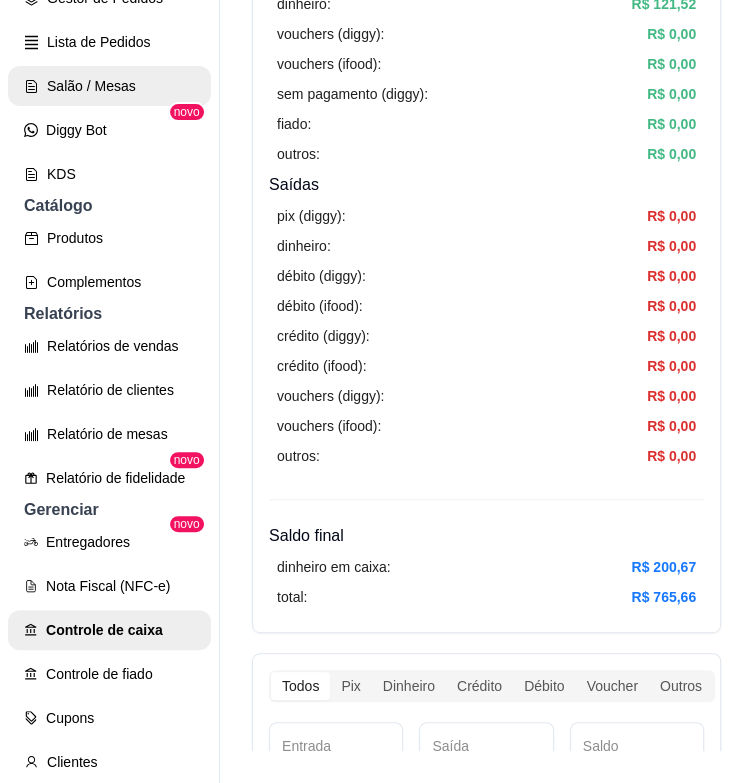 click on "Salão / Mesas" at bounding box center [109, 86] 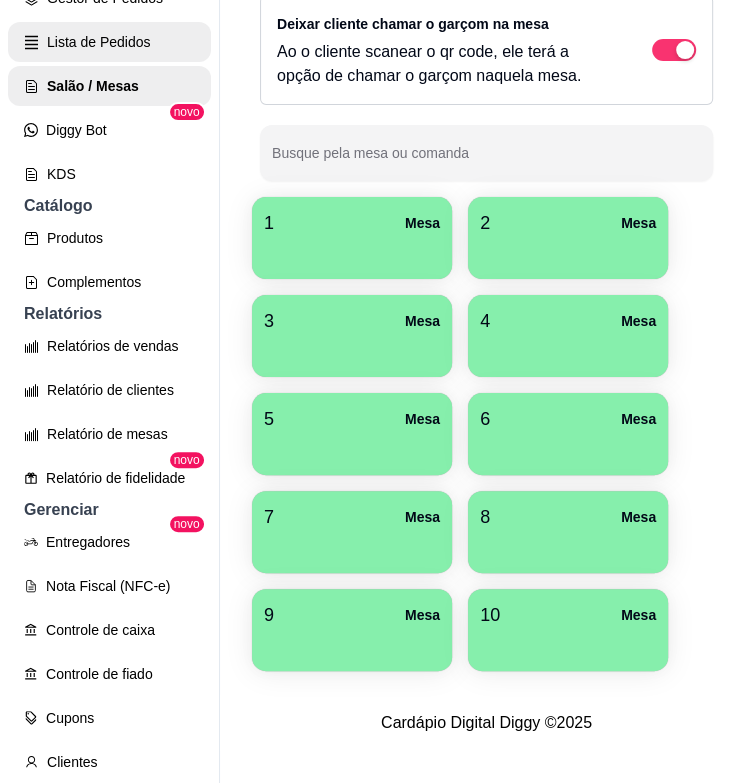 scroll, scrollTop: 0, scrollLeft: 0, axis: both 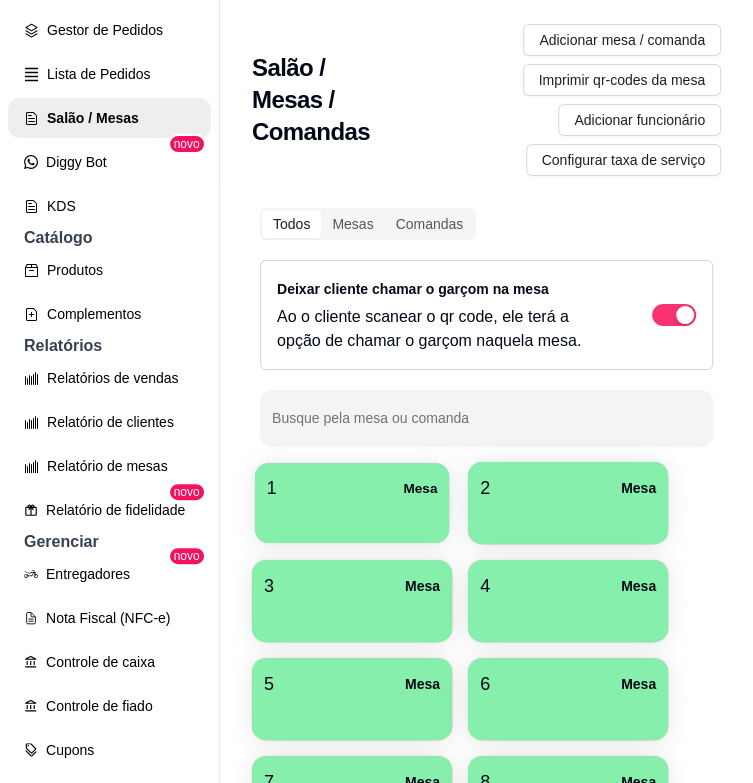 click at bounding box center (352, 516) 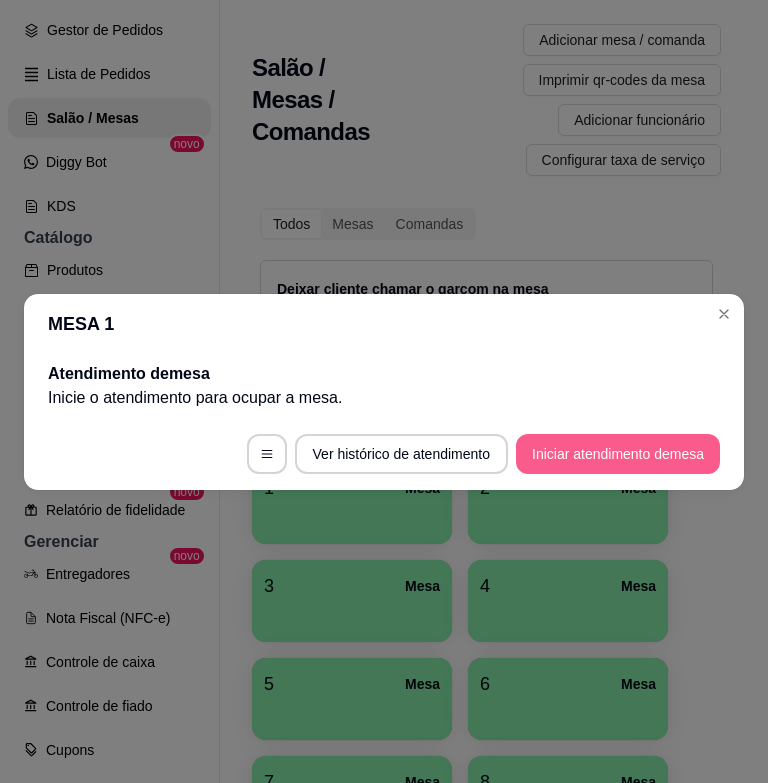 click on "Iniciar atendimento de  mesa" at bounding box center (618, 454) 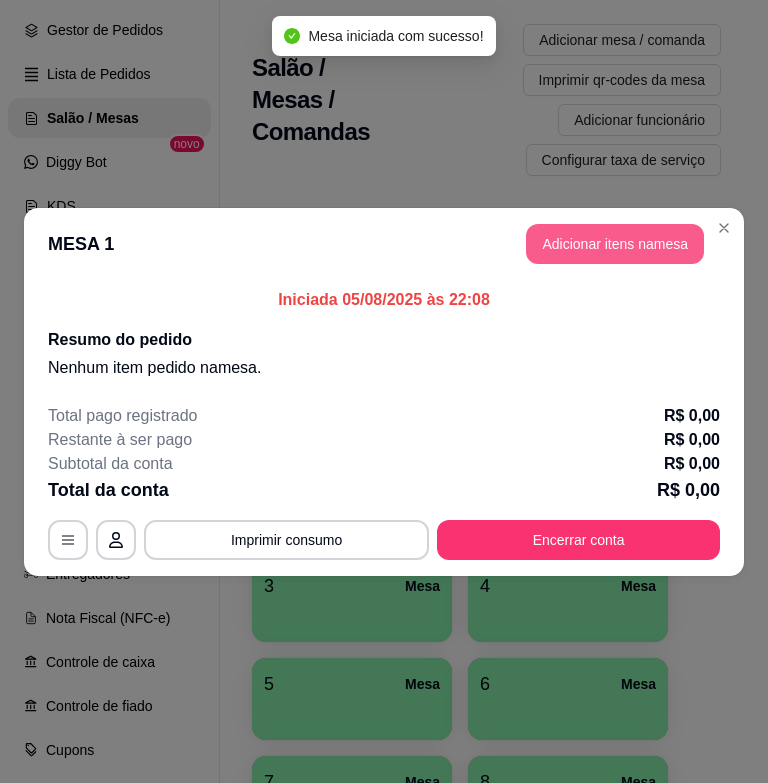 click on "Adicionar itens na  mesa" at bounding box center (615, 244) 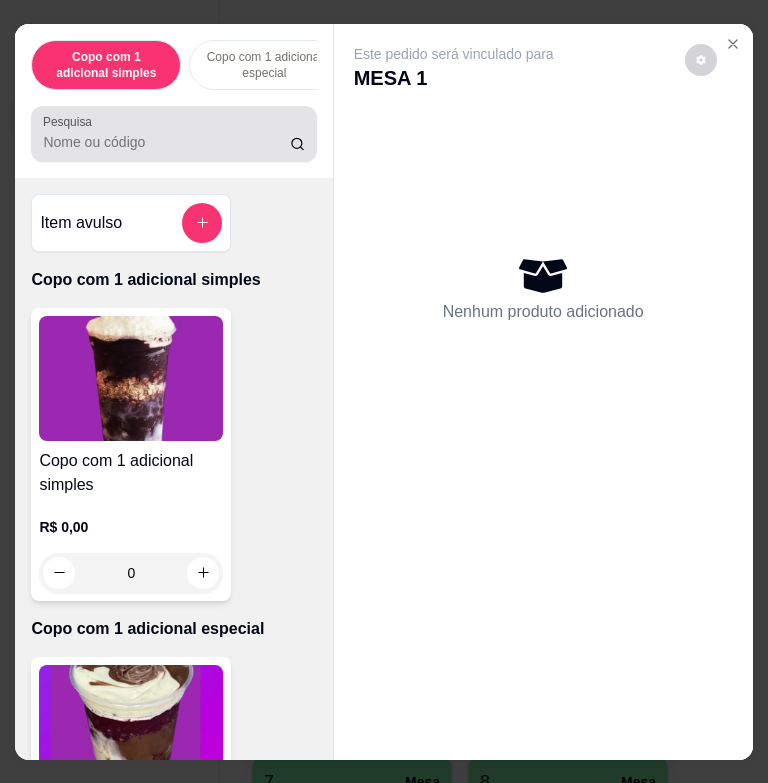 click on "Pesquisa" at bounding box center (166, 142) 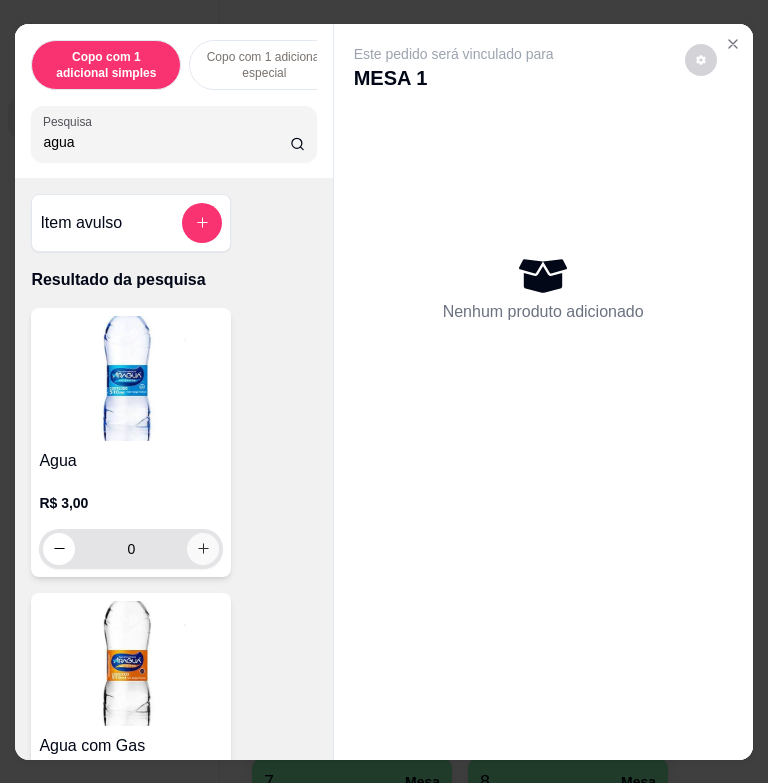 type on "agua" 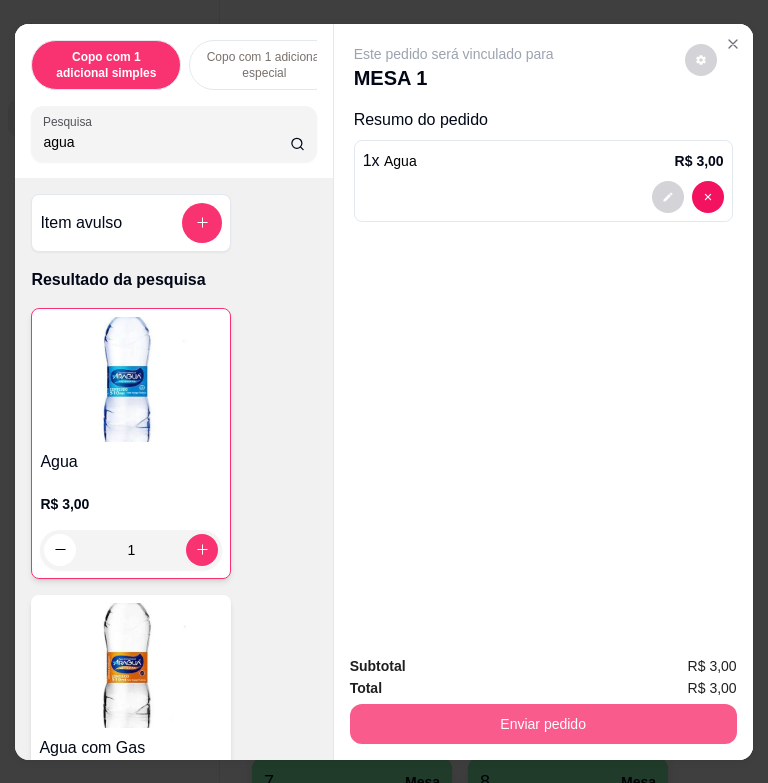 click on "Enviar pedido" at bounding box center (543, 724) 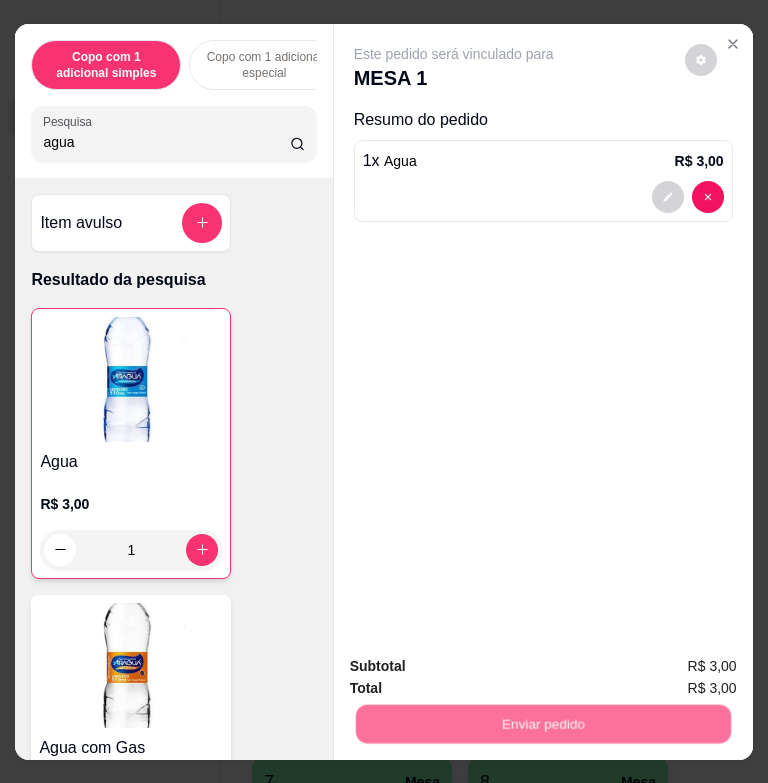 click on "Não registrar e enviar pedido" at bounding box center [473, 667] 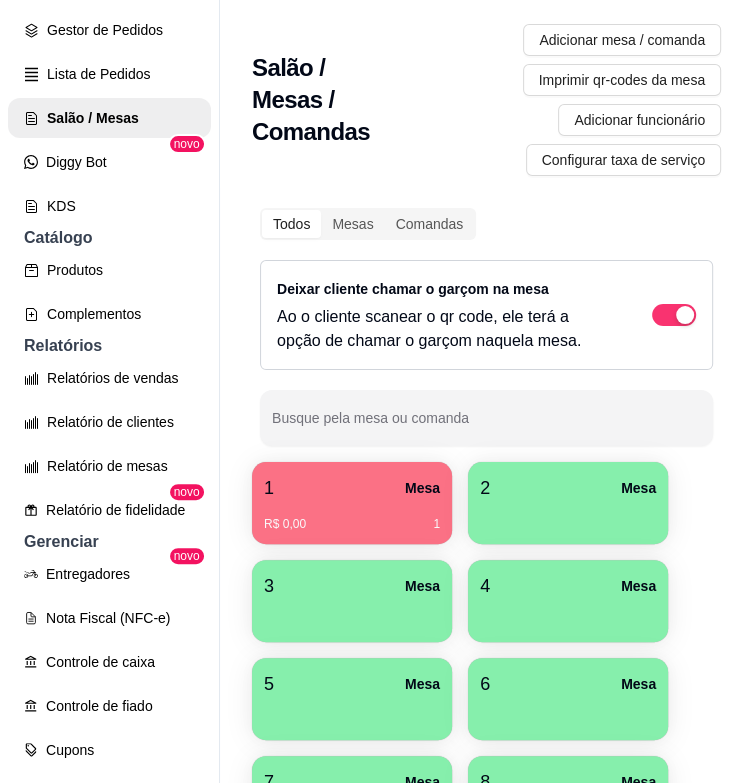 click on "1 Mesa" at bounding box center [352, 488] 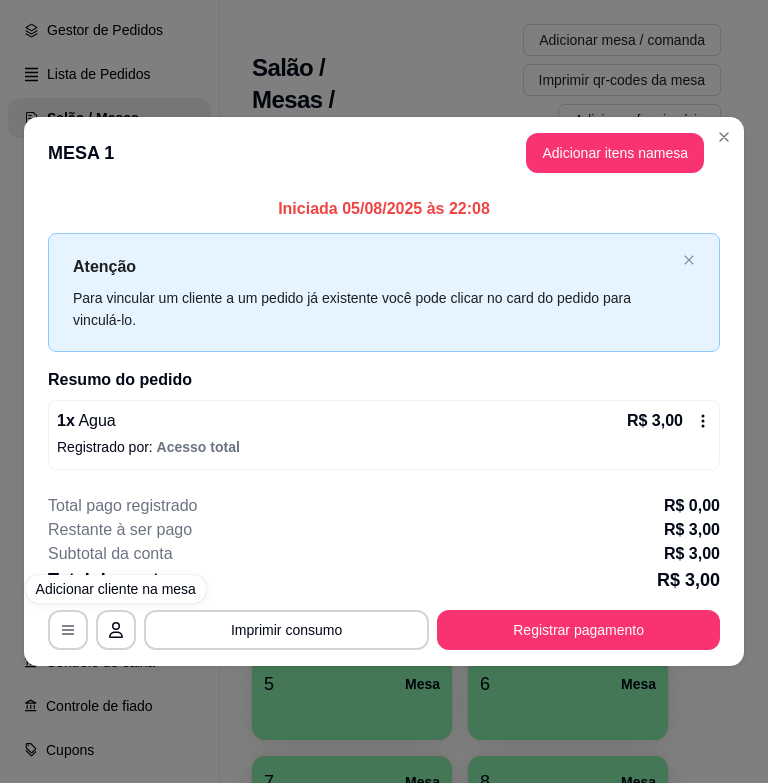click on "**********" at bounding box center [384, 391] 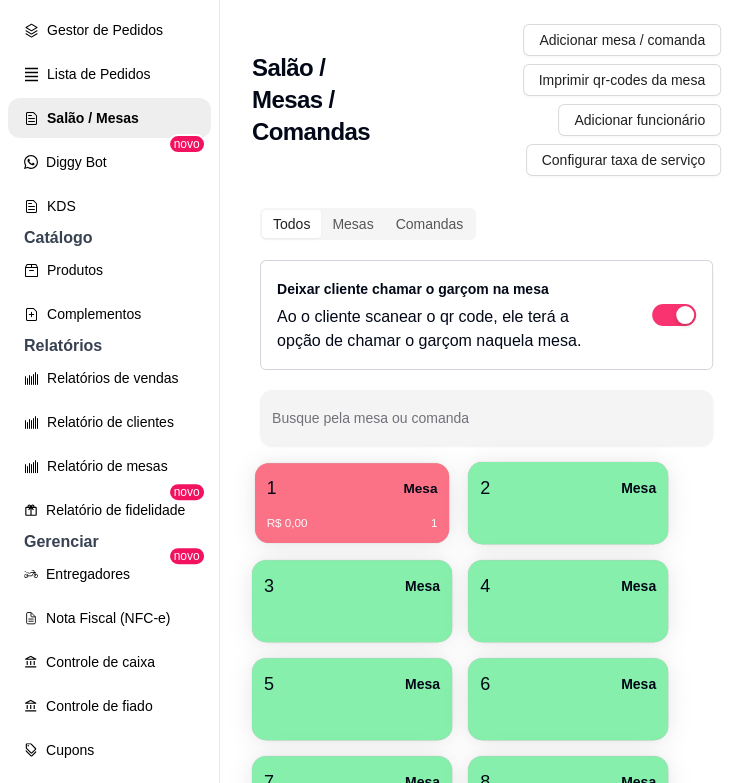 click on "R$ 0,00 1" at bounding box center (352, 524) 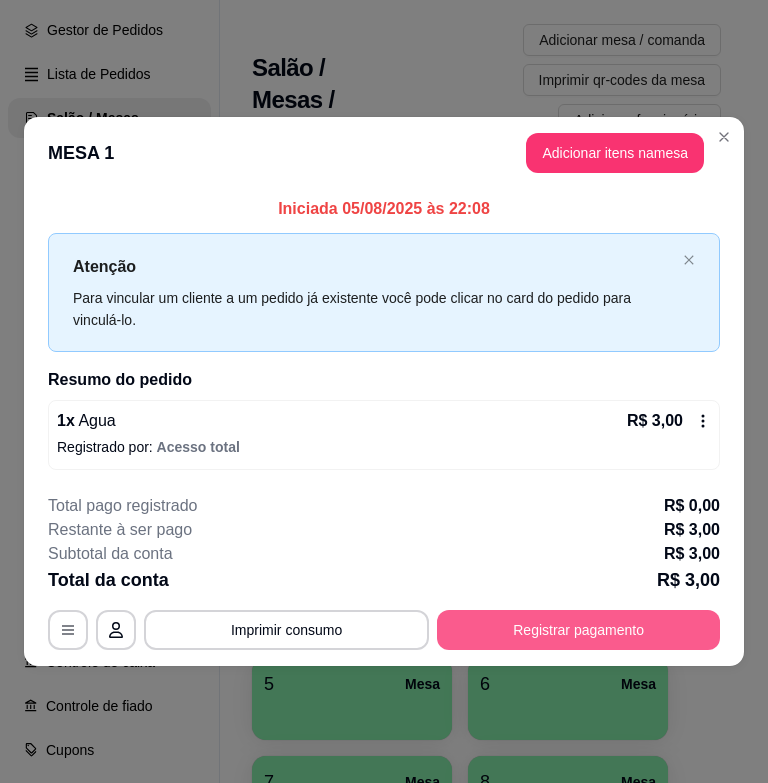 click on "Registrar pagamento" at bounding box center [578, 630] 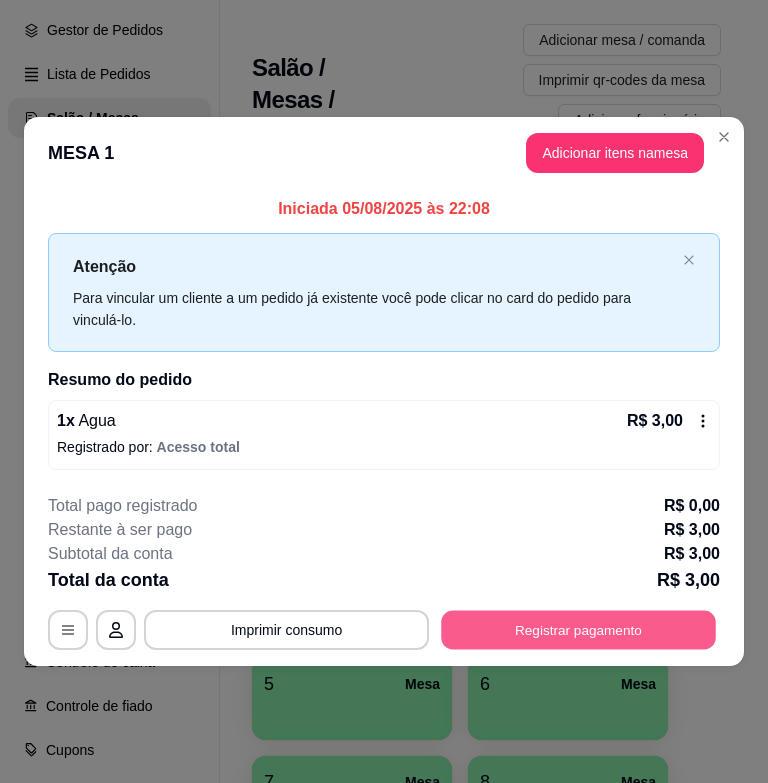 click on "Registrar pagamento" at bounding box center [578, 630] 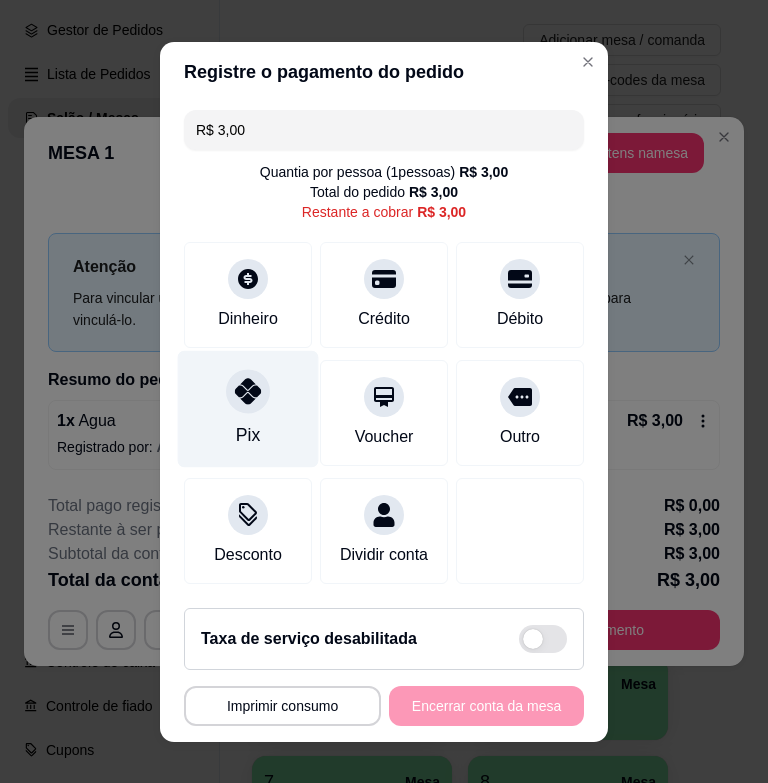 click on "Pix" at bounding box center [248, 408] 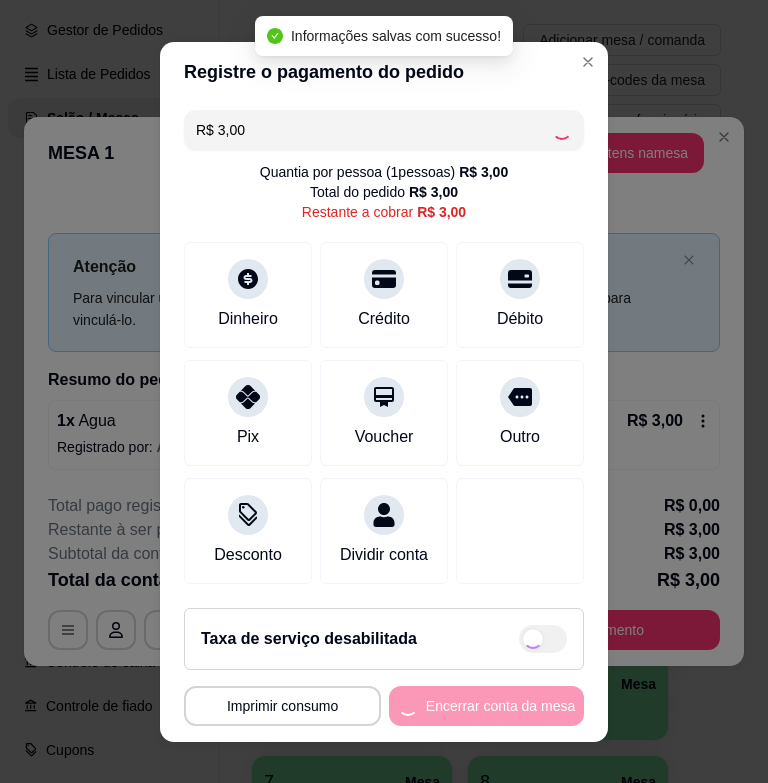 type on "R$ 0,00" 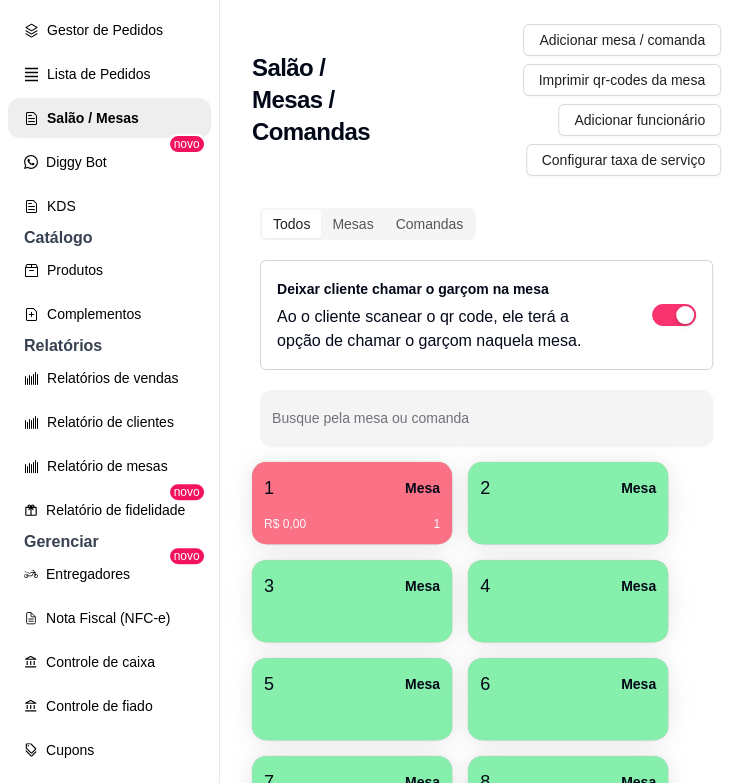 click on "R$ 0,00 1" at bounding box center [352, 517] 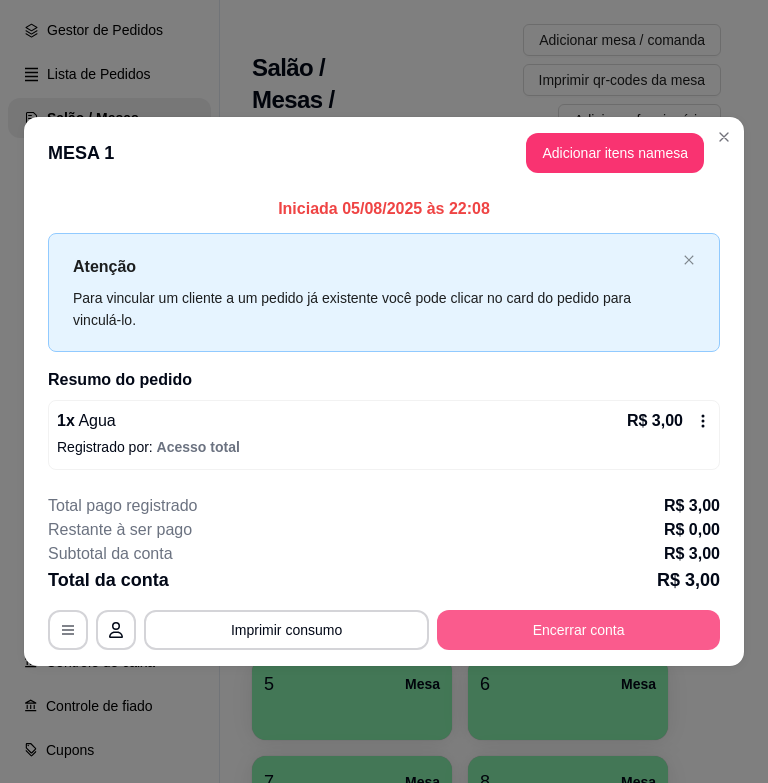 click on "Encerrar conta" at bounding box center [578, 630] 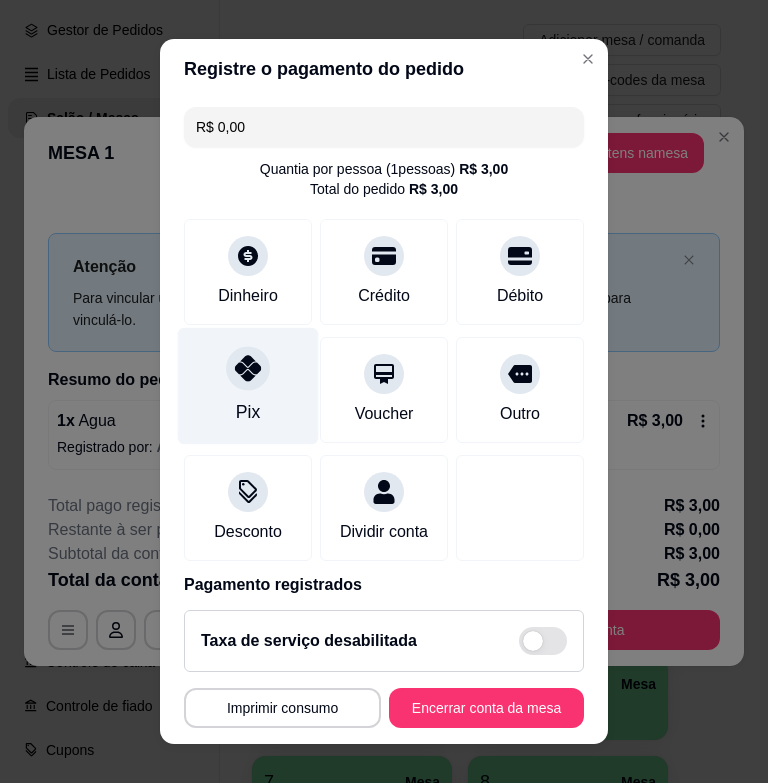 click 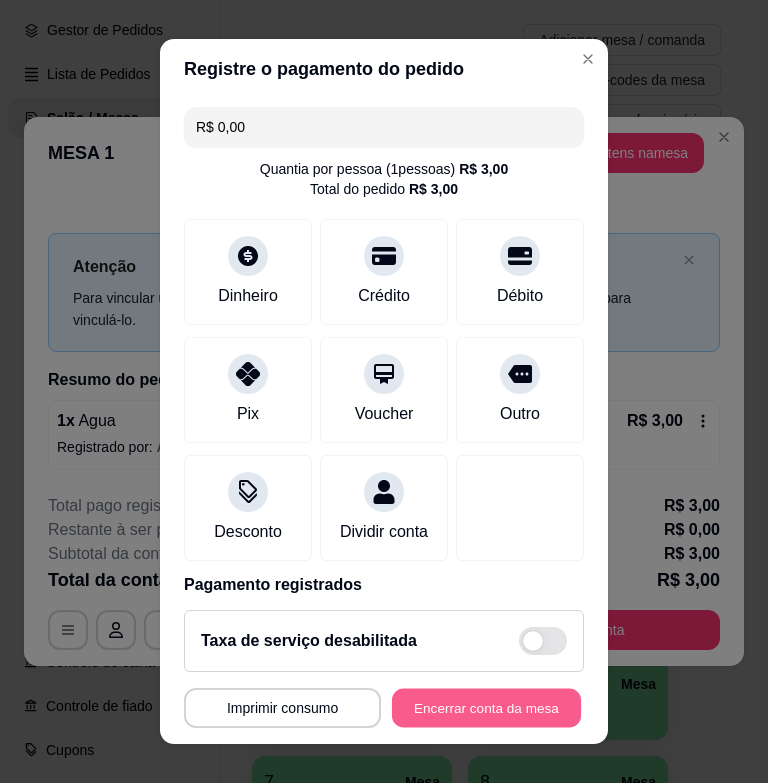 click on "Encerrar conta da mesa" at bounding box center (486, 707) 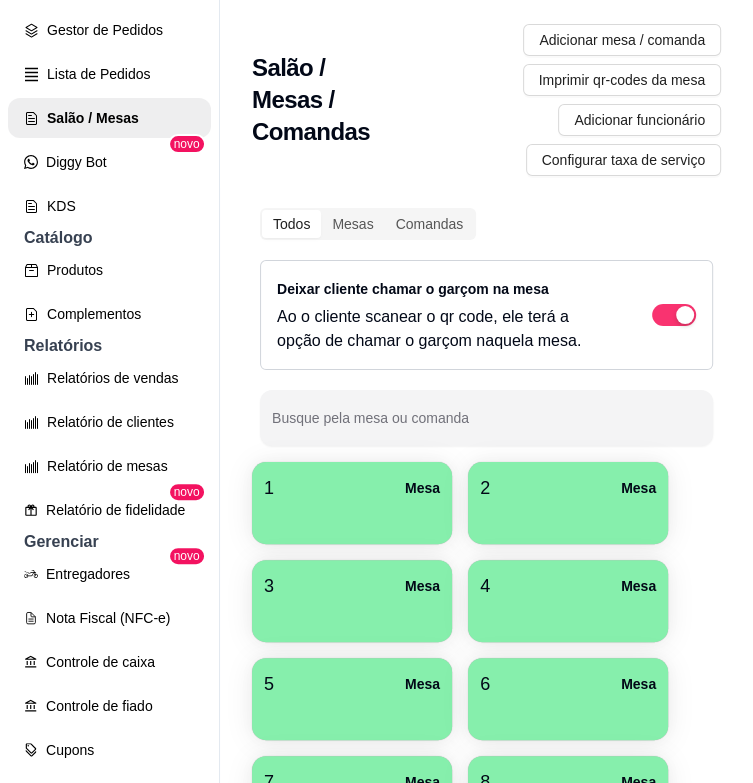 click on "1 Mesa" at bounding box center (352, 488) 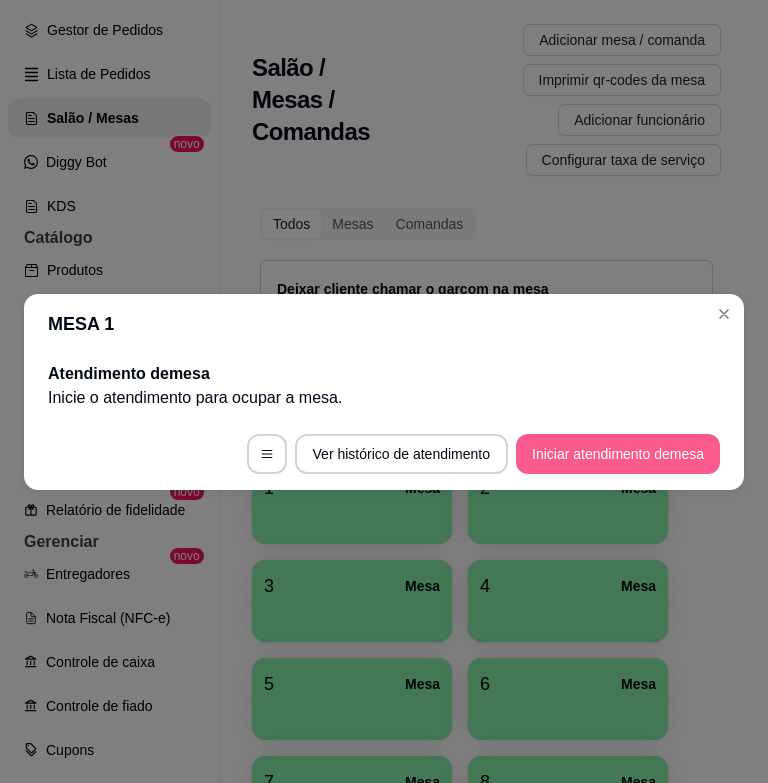 click on "Iniciar atendimento de  mesa" at bounding box center [618, 454] 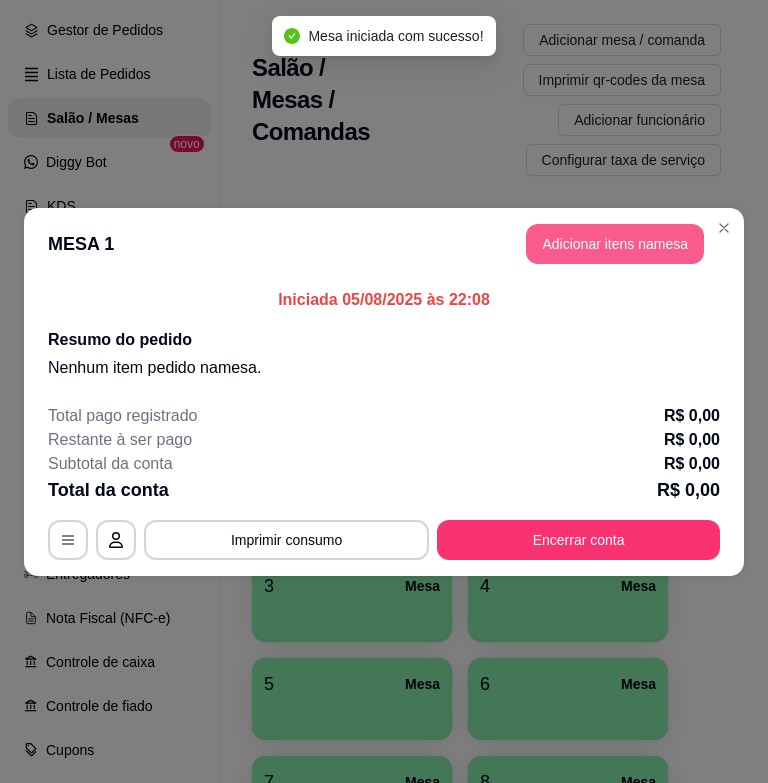 click on "Adicionar itens na  mesa" at bounding box center (615, 244) 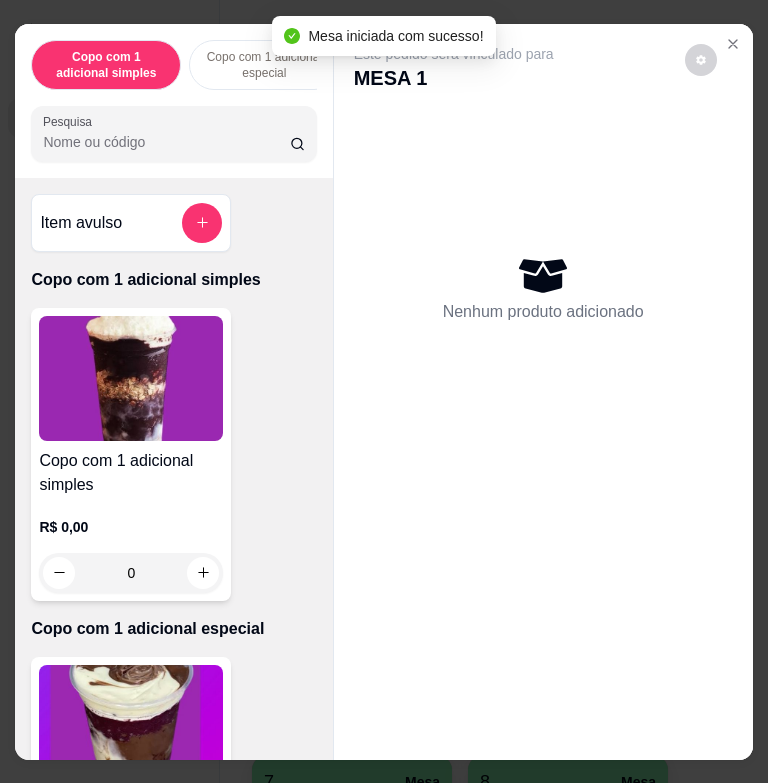 click on "Item avulso" at bounding box center [131, 223] 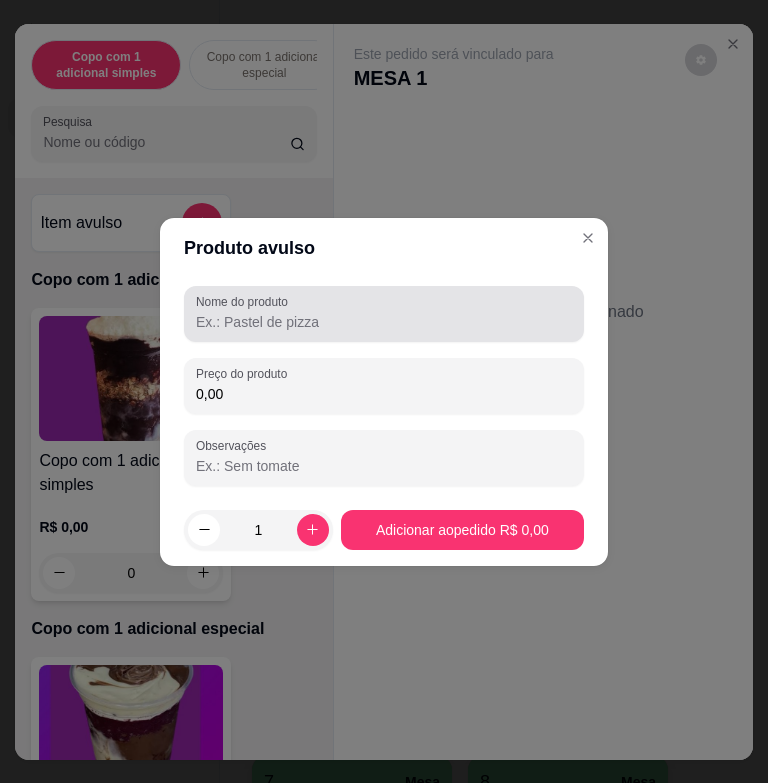 click on "Nome do produto" at bounding box center (384, 322) 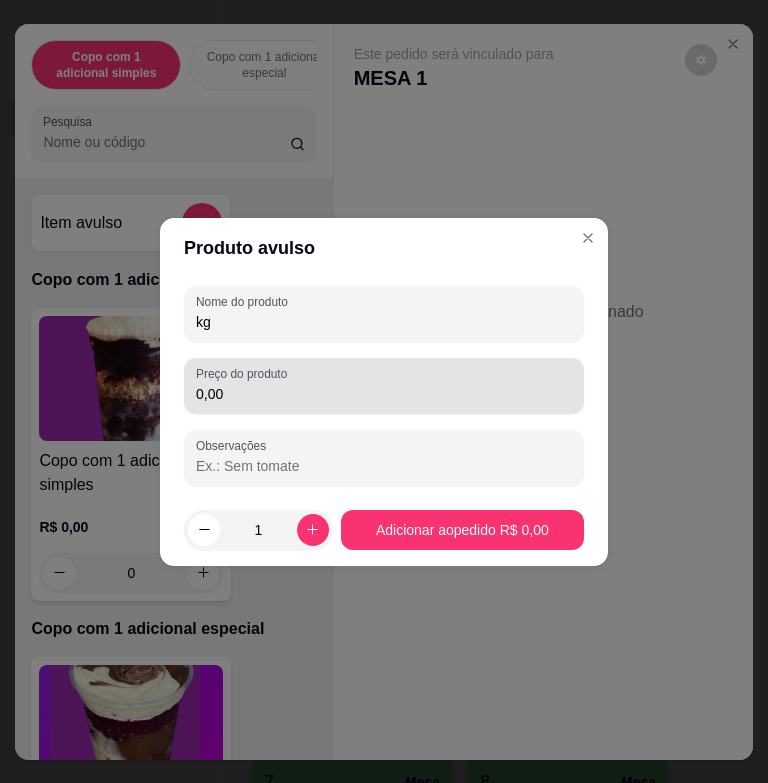 type on "kg" 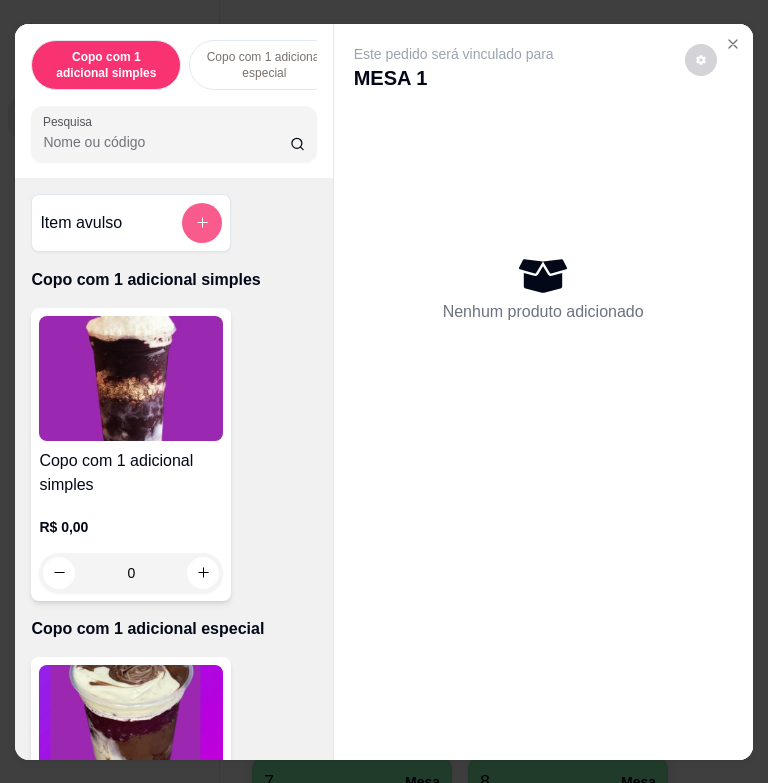 click 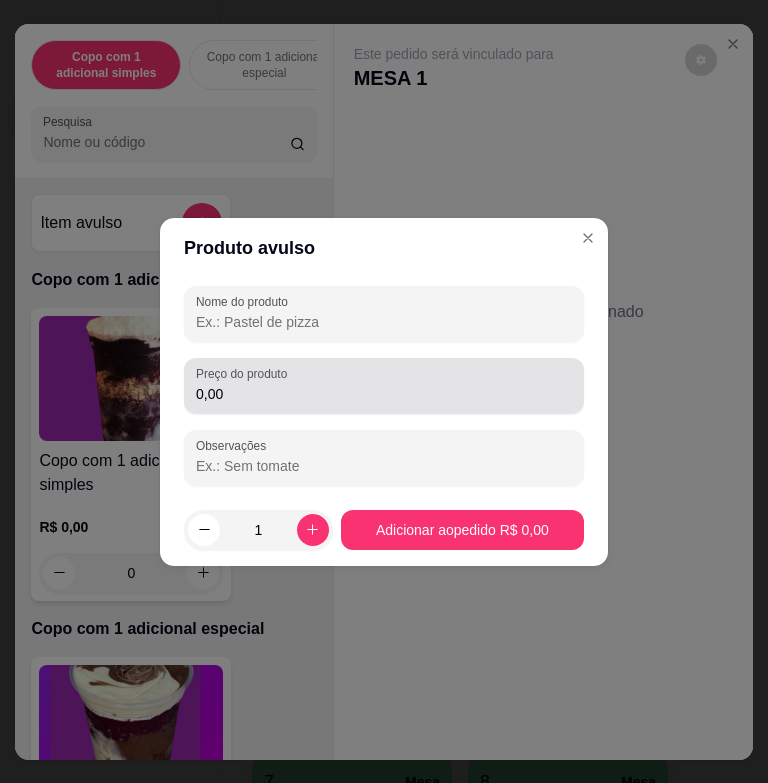 click on "0,00" at bounding box center (384, 394) 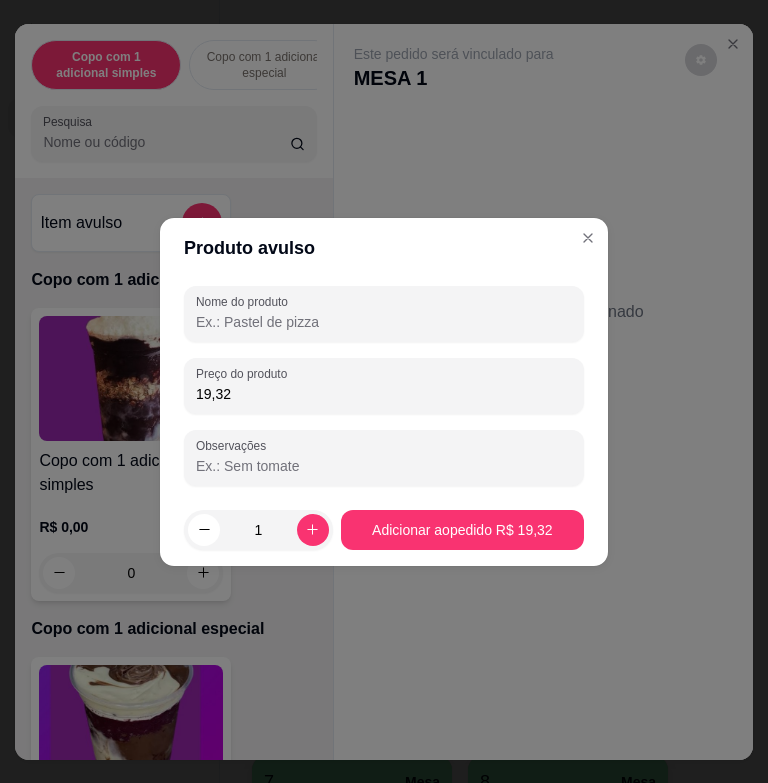 type on "19,32" 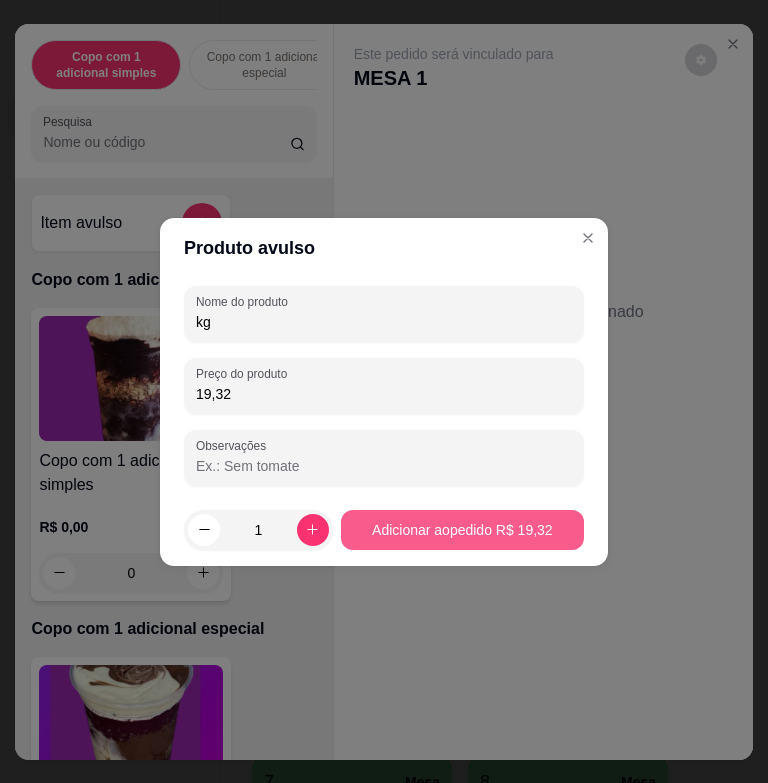 type on "kg" 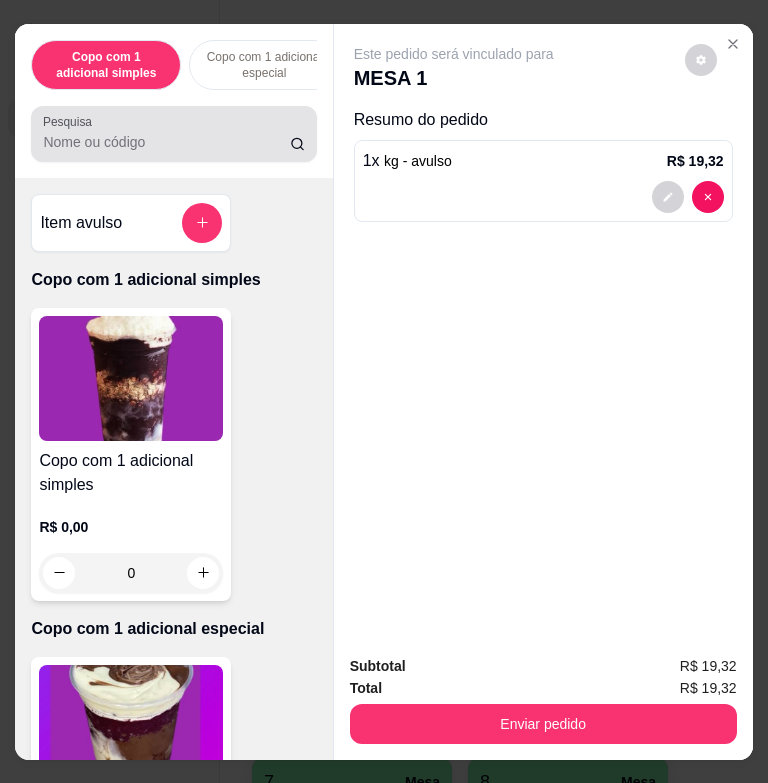 click on "Pesquisa" at bounding box center (166, 142) 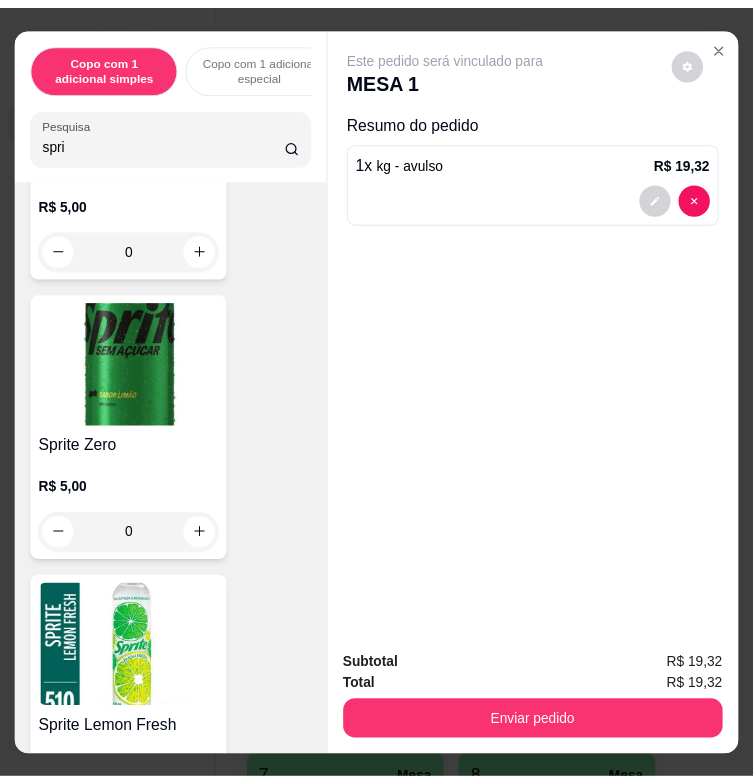 scroll, scrollTop: 400, scrollLeft: 0, axis: vertical 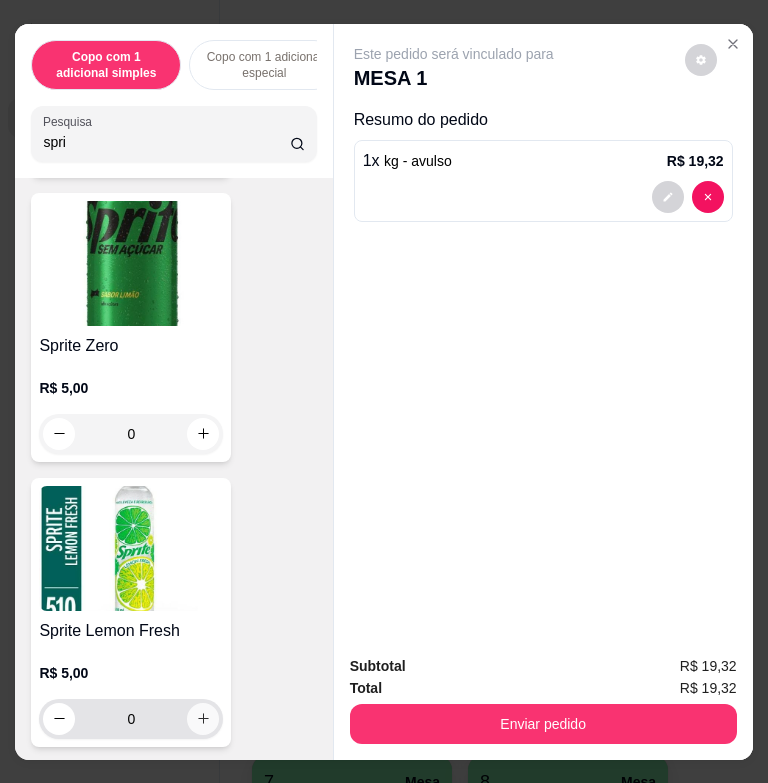 type on "spri" 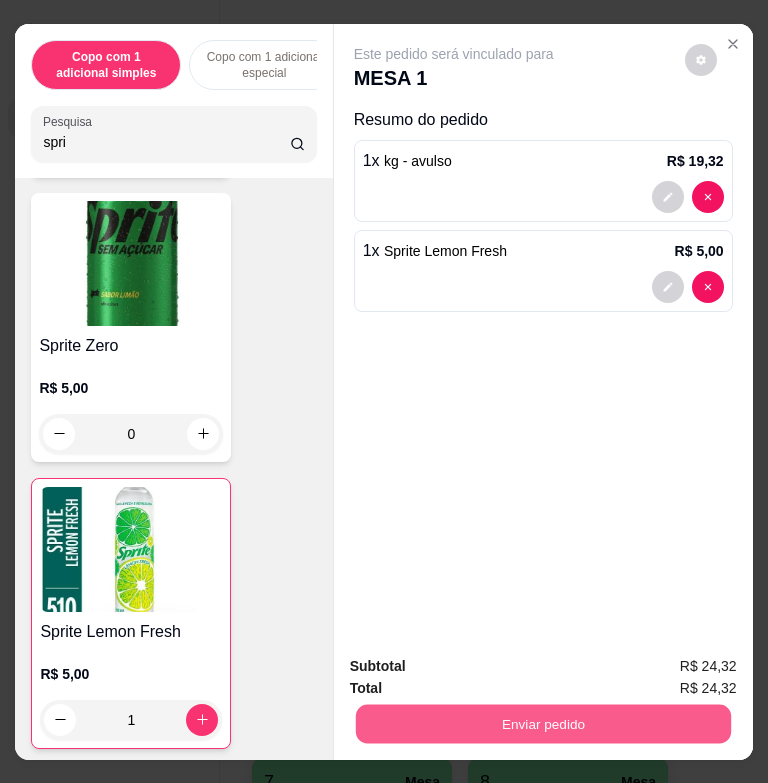 click on "Enviar pedido" at bounding box center [542, 723] 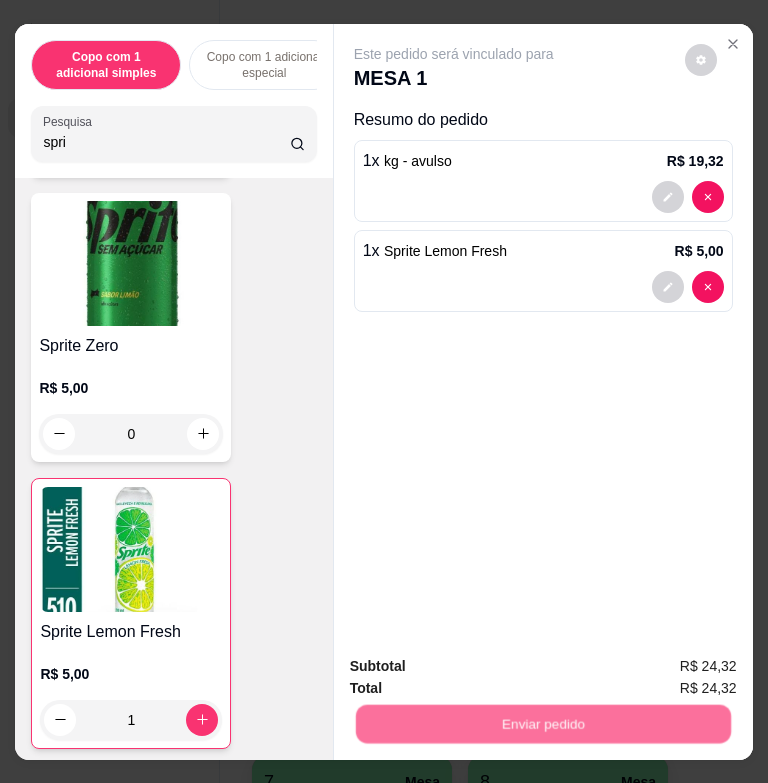 click on "Não registrar e enviar pedido" at bounding box center [473, 667] 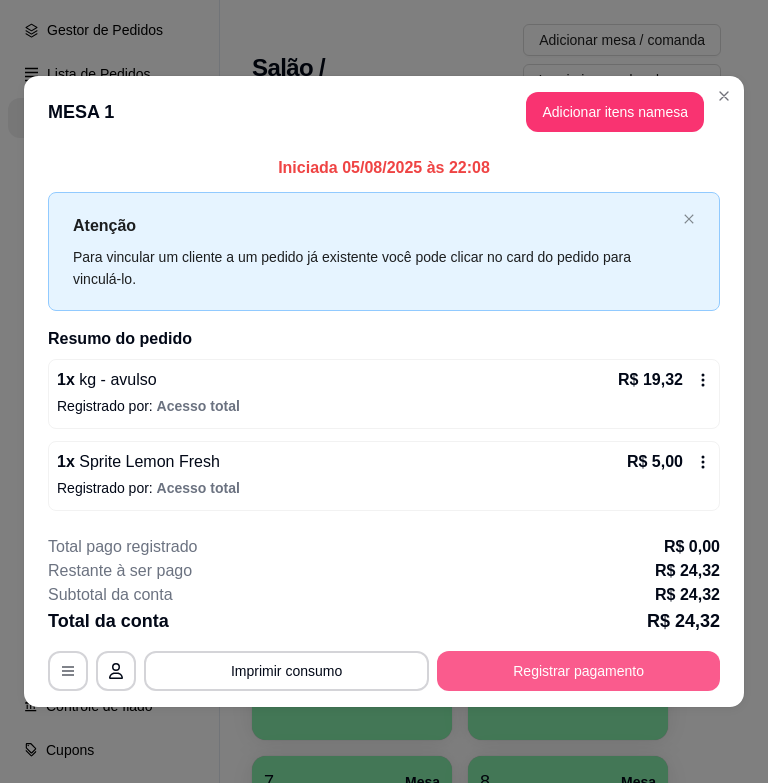 click on "Registrar pagamento" at bounding box center [578, 671] 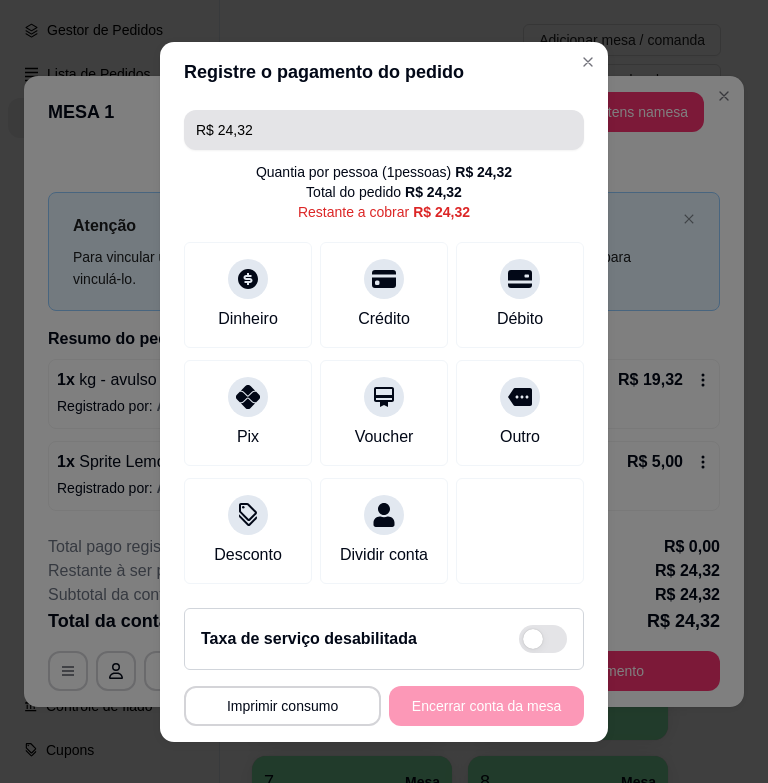 click on "R$ 24,32" at bounding box center [384, 130] 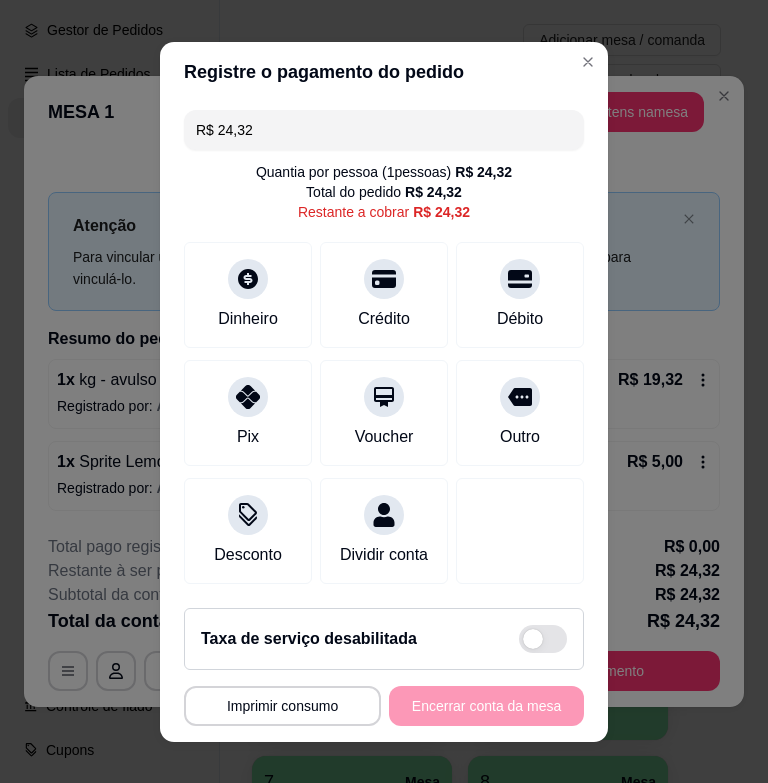 click on "R$ 24,32" at bounding box center (384, 130) 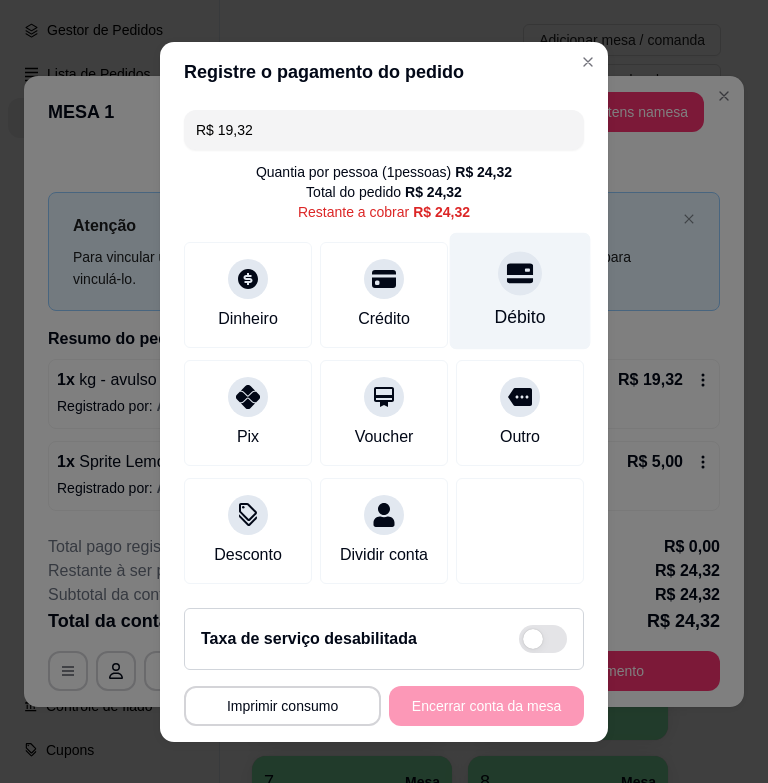 click on "Débito" at bounding box center (520, 290) 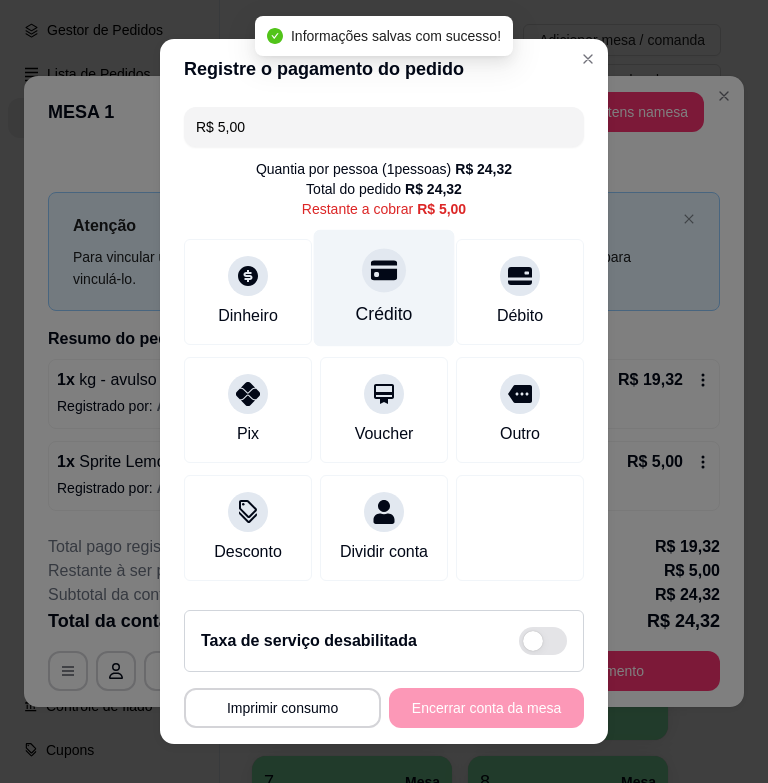 click at bounding box center (384, 271) 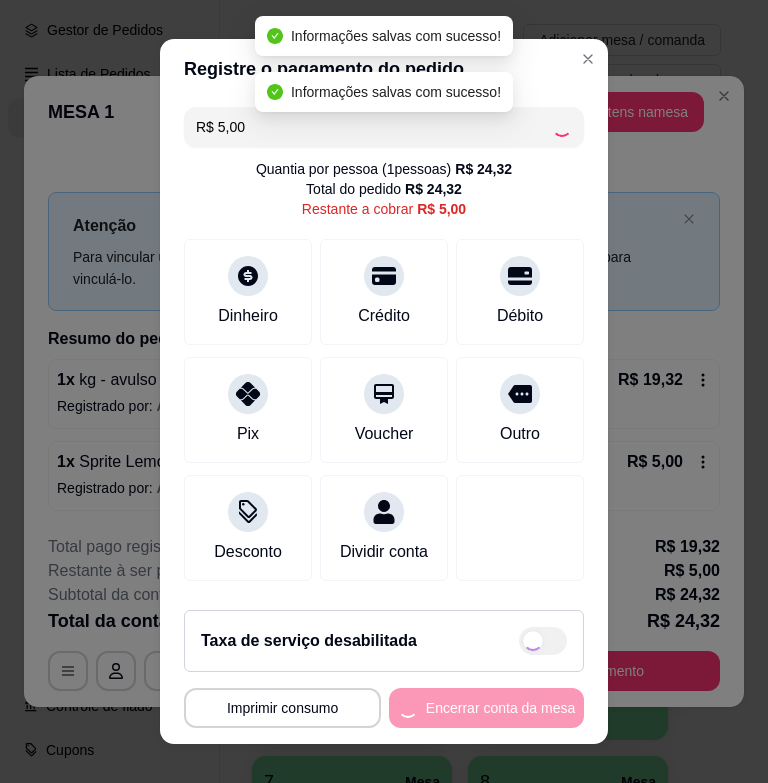 type on "R$ 0,00" 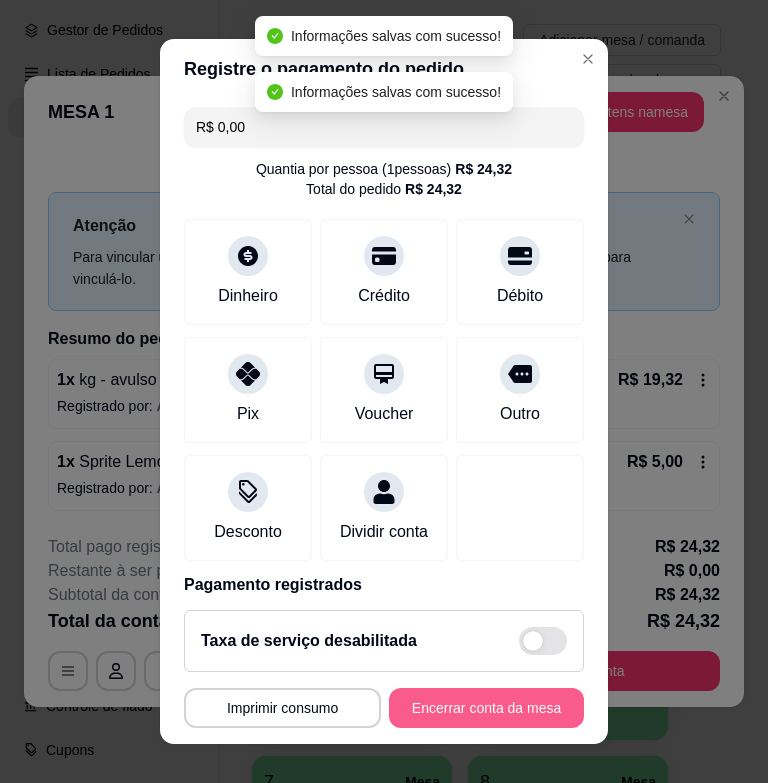 click on "Encerrar conta da mesa" at bounding box center [486, 708] 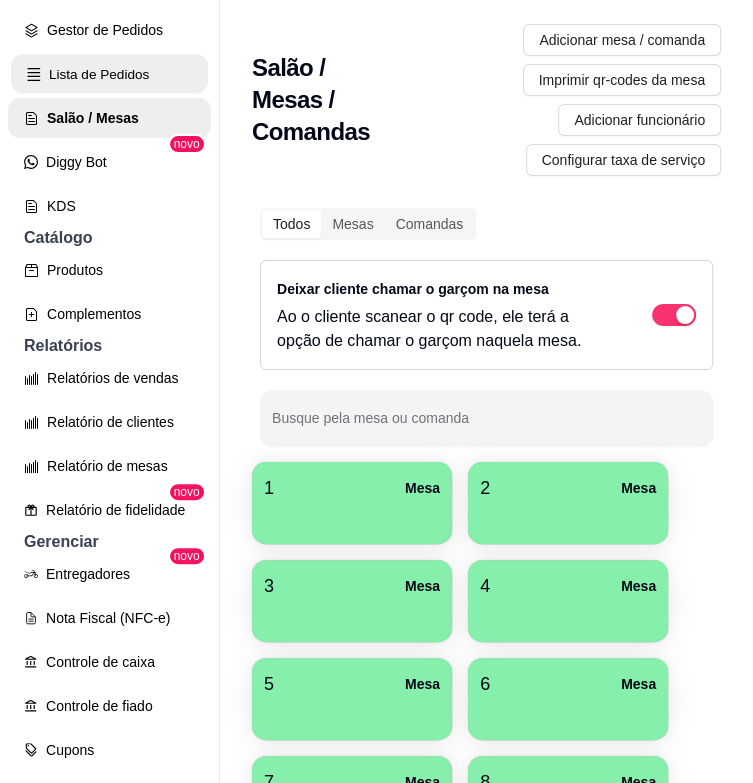click on "Lista de Pedidos" at bounding box center (109, 74) 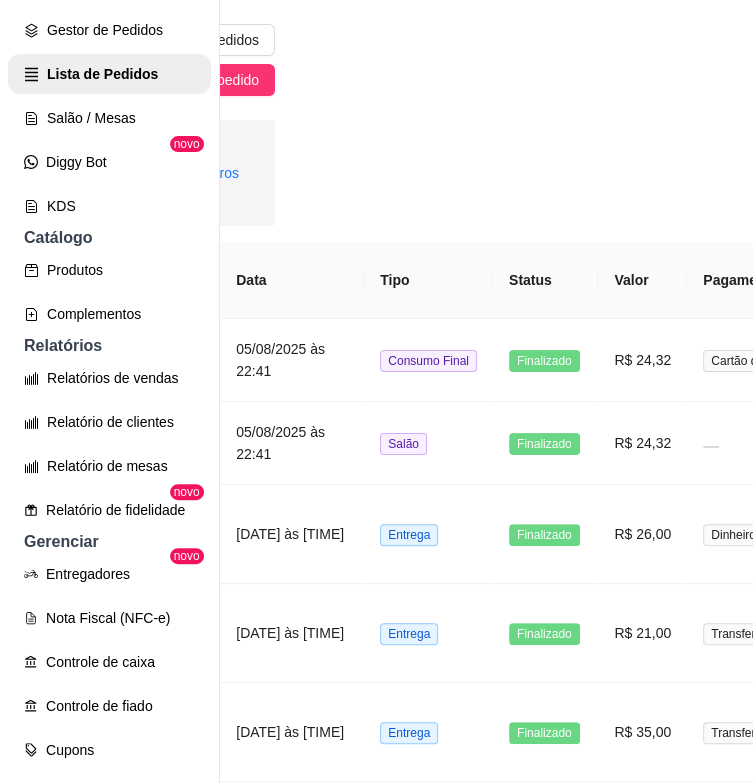 scroll, scrollTop: 0, scrollLeft: 667, axis: horizontal 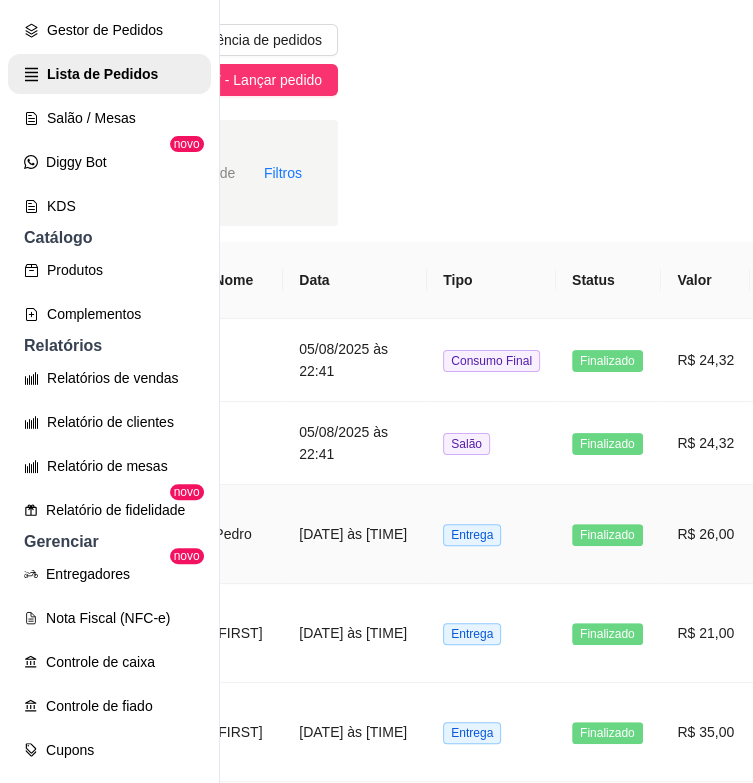 click on "Entrega" at bounding box center [491, 534] 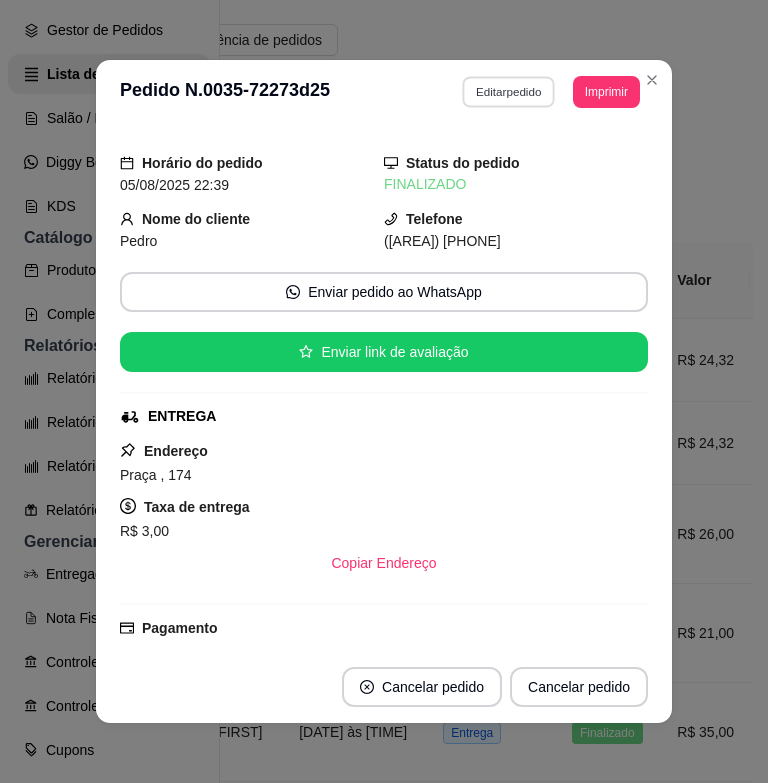 click on "Editar  pedido" at bounding box center [509, 91] 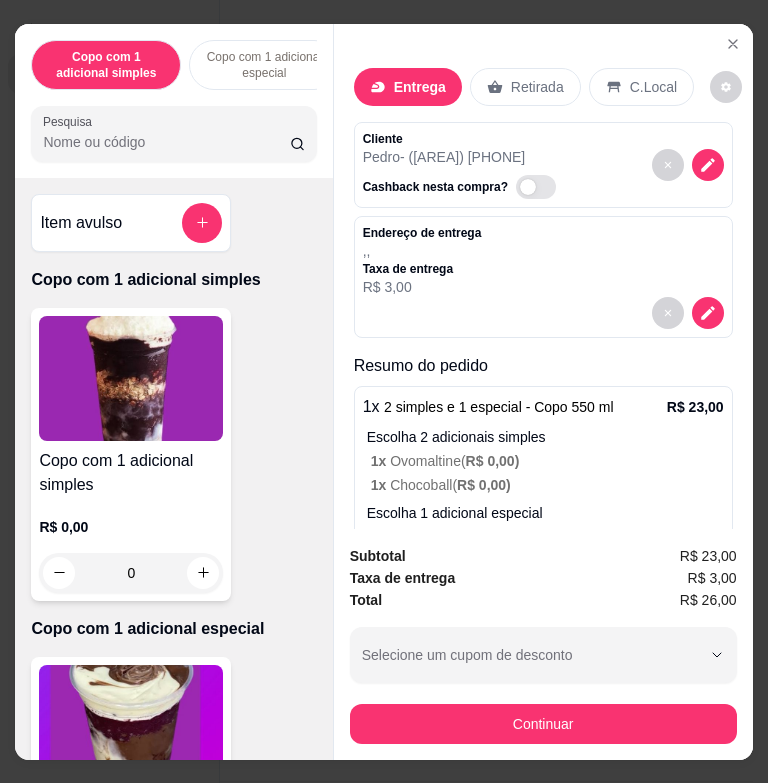 scroll, scrollTop: 144, scrollLeft: 0, axis: vertical 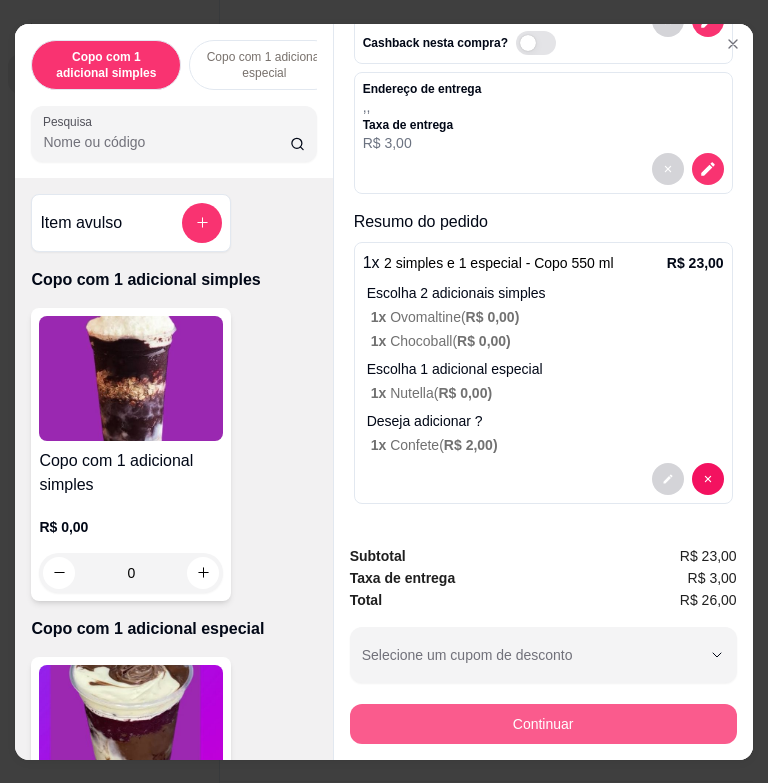 click on "Continuar" at bounding box center (543, 724) 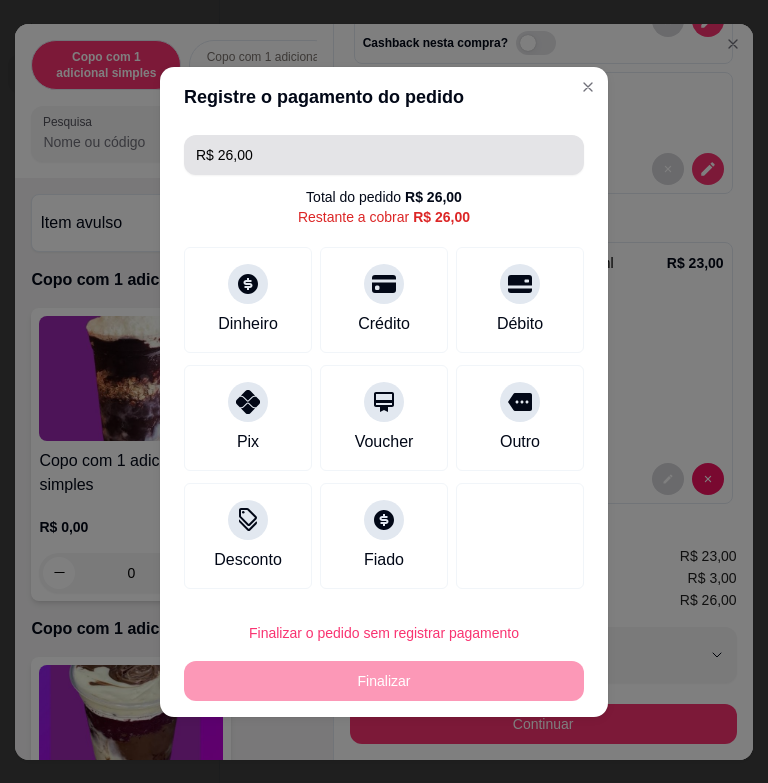 click on "R$ 26,00" at bounding box center [384, 155] 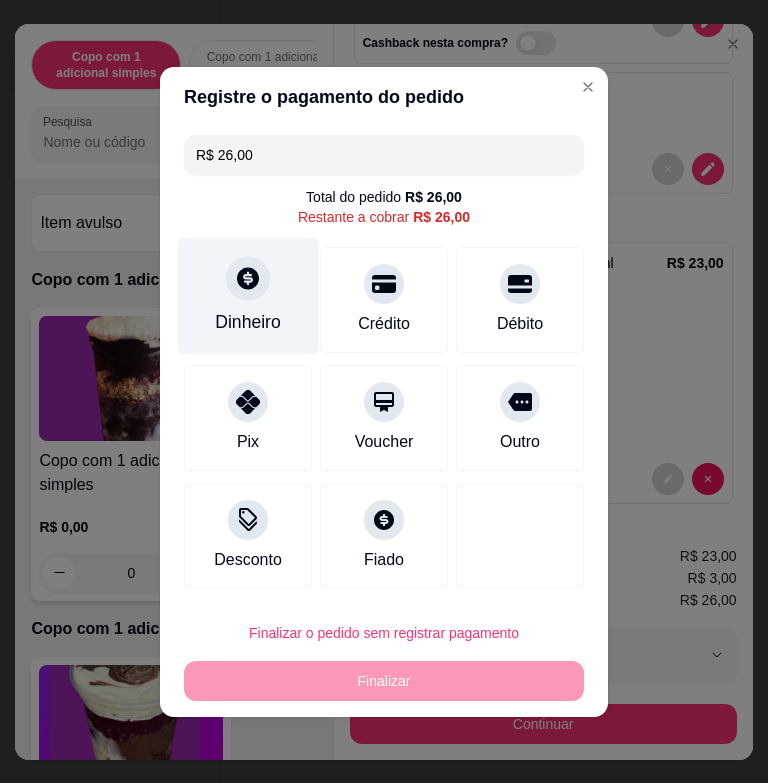click at bounding box center (248, 278) 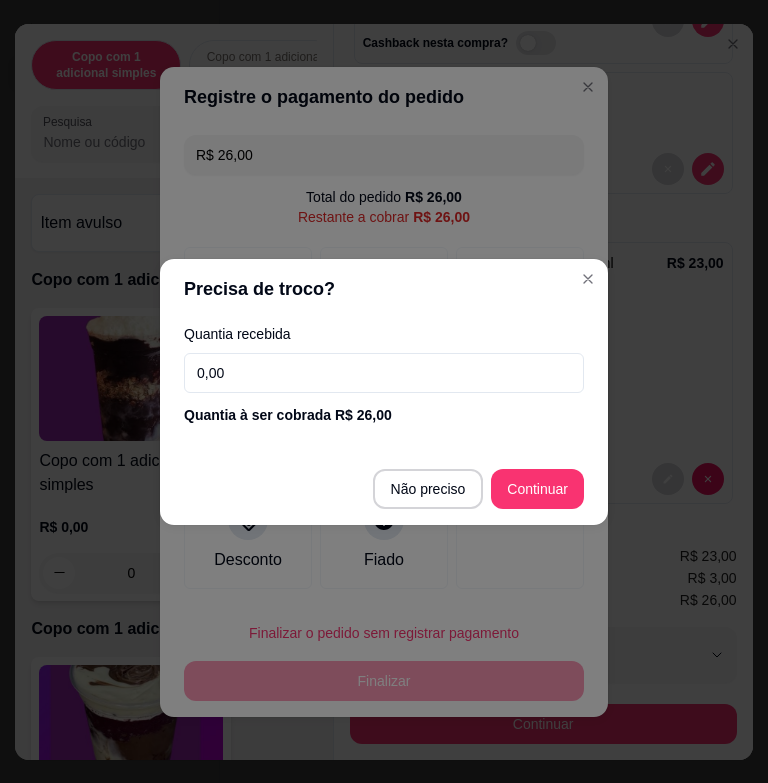 click on "0,00" at bounding box center [384, 373] 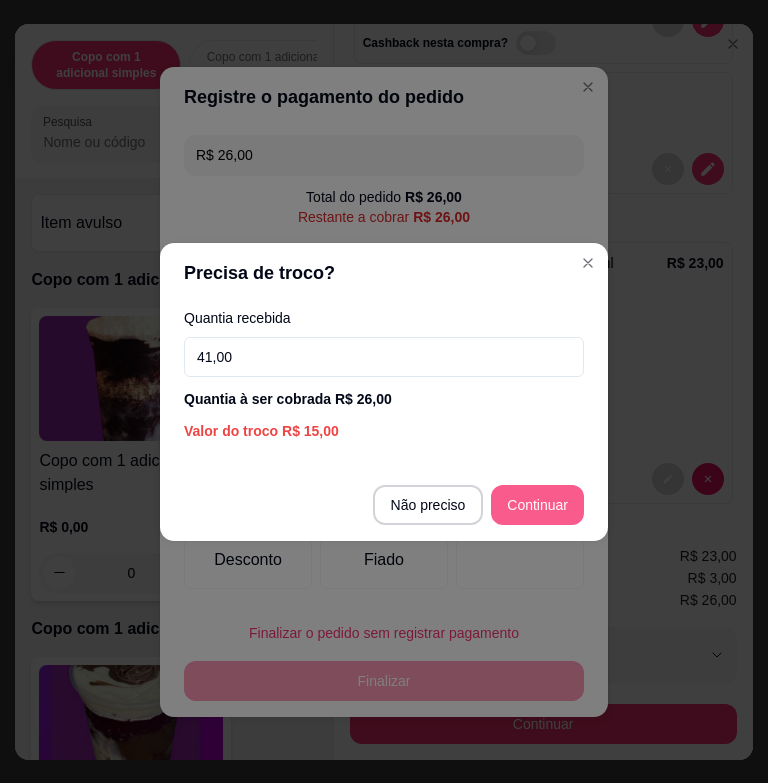 type on "41,00" 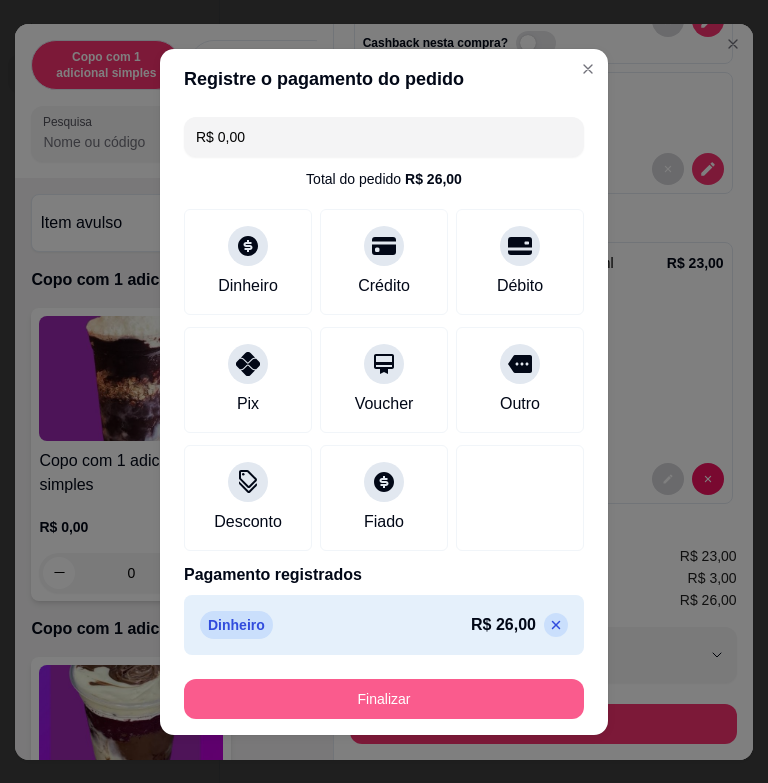 click on "Finalizar" at bounding box center [384, 699] 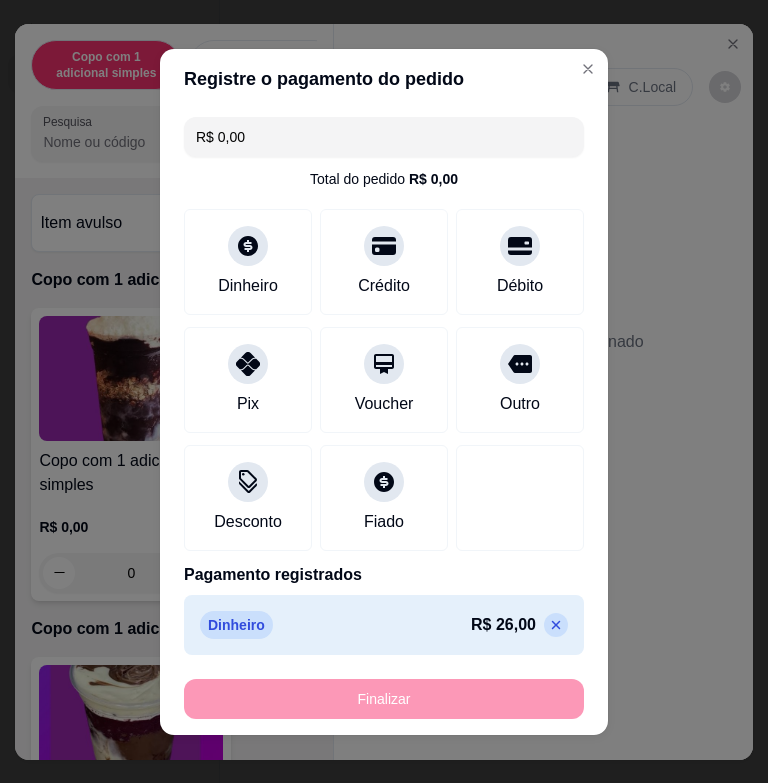 type on "-R$ 26,00" 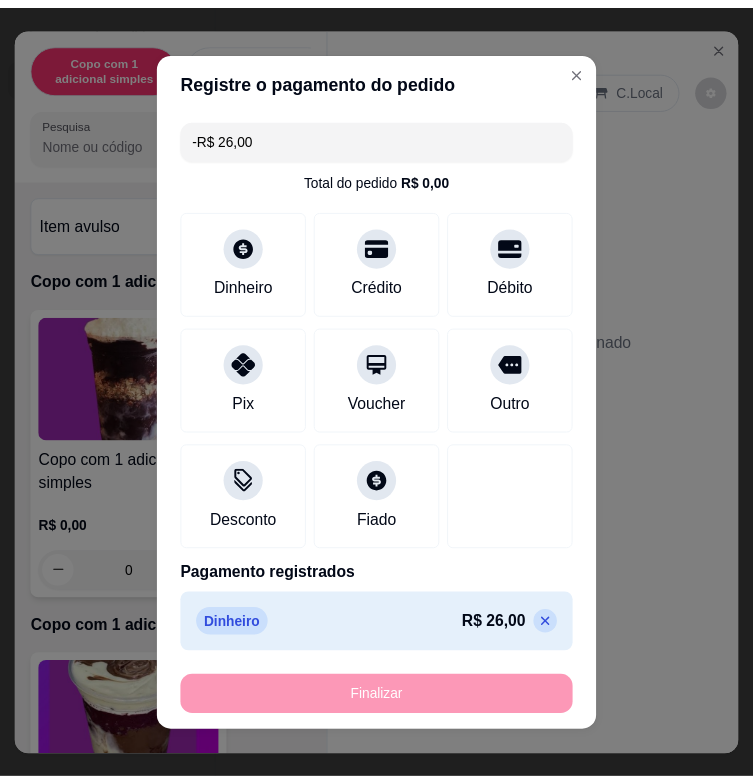 scroll, scrollTop: 0, scrollLeft: 0, axis: both 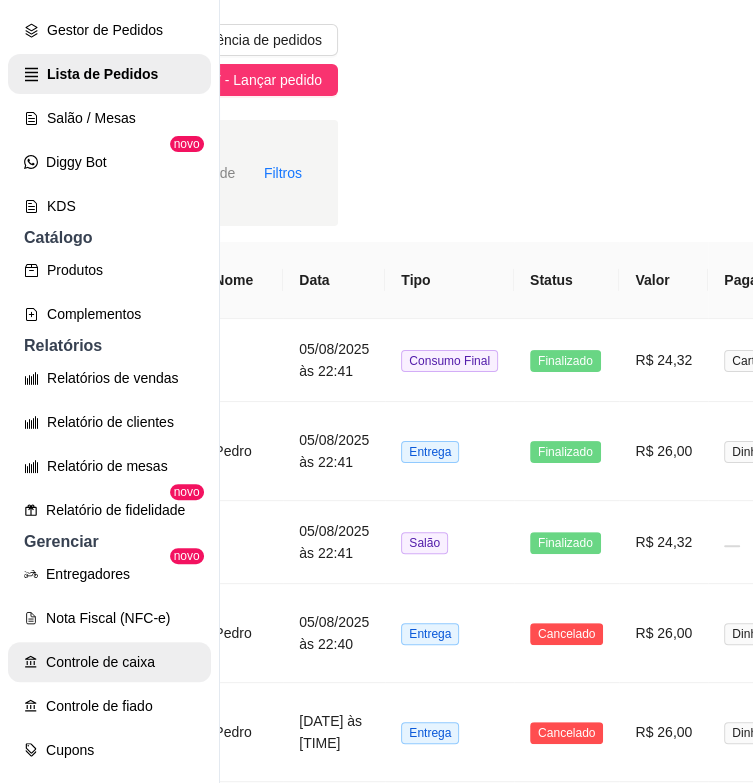 click on "Controle de caixa" at bounding box center (109, 662) 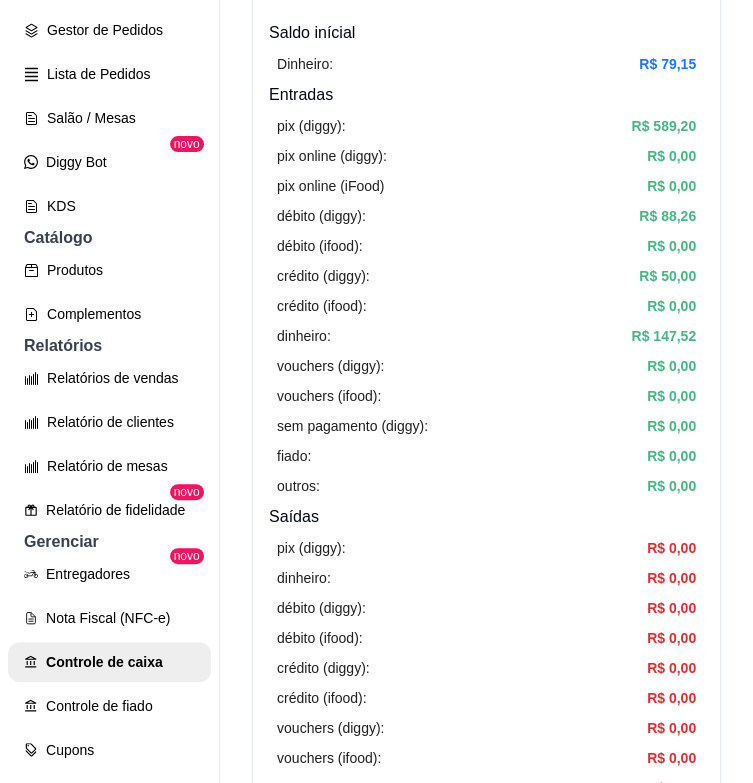 scroll, scrollTop: 0, scrollLeft: 0, axis: both 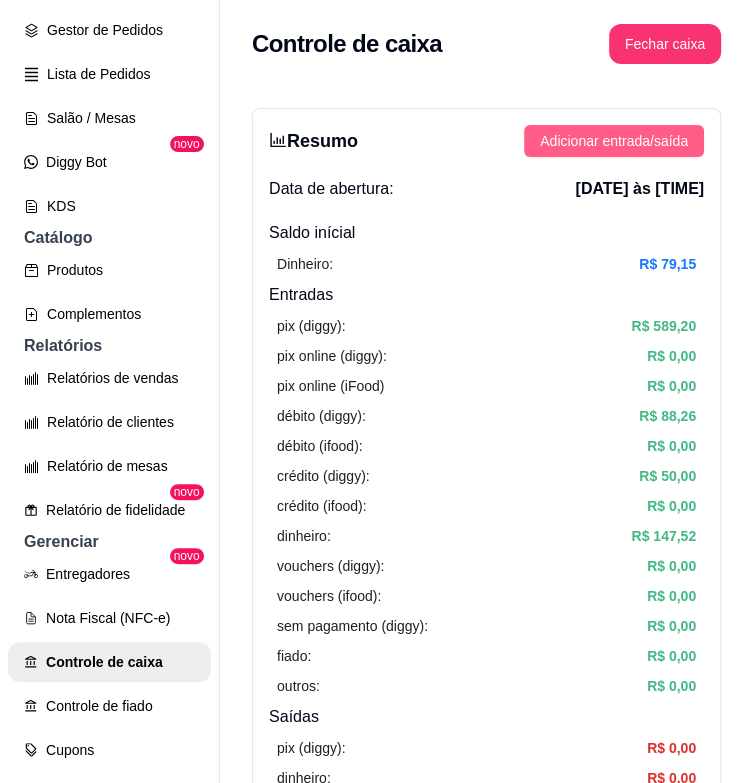 click on "Adicionar entrada/saída" at bounding box center [614, 141] 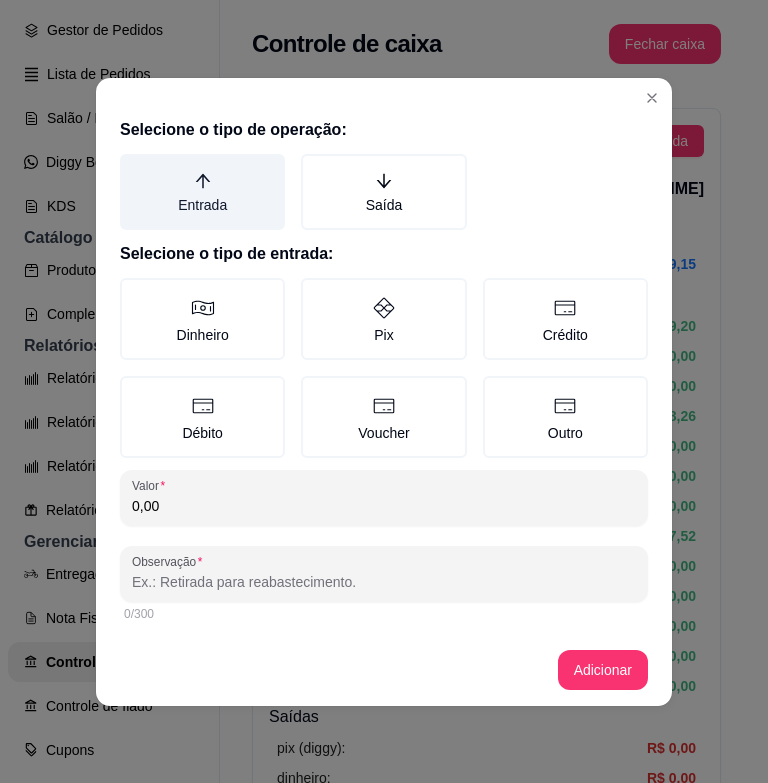 click on "Entrada" at bounding box center [202, 192] 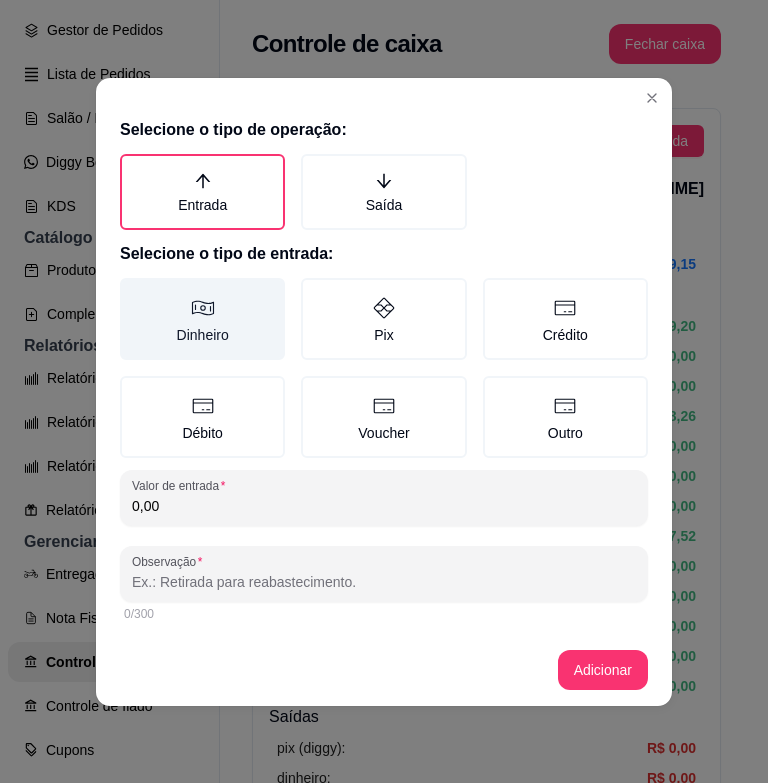 click on "Dinheiro" at bounding box center [202, 319] 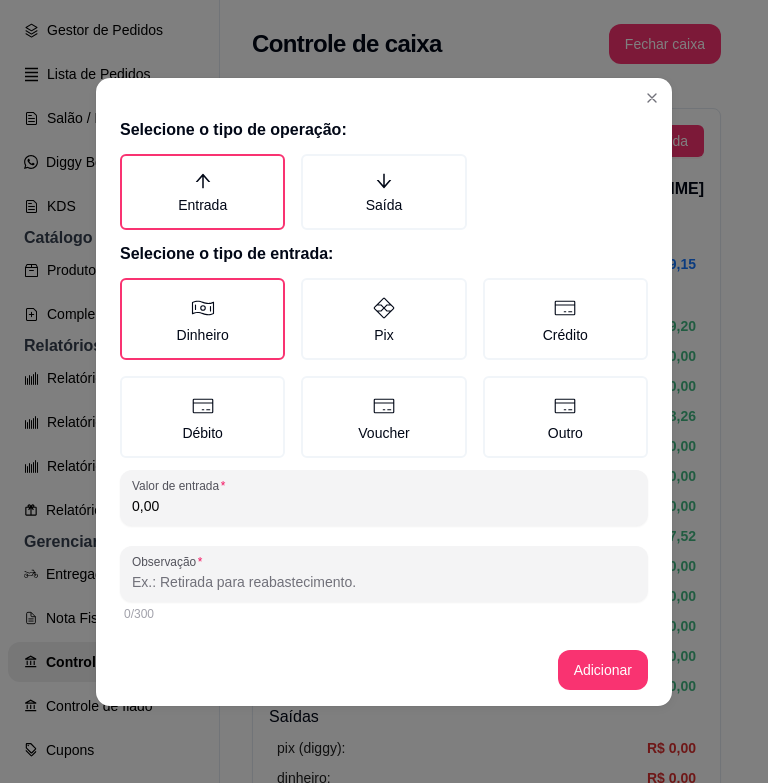 click on "0,00" at bounding box center [384, 506] 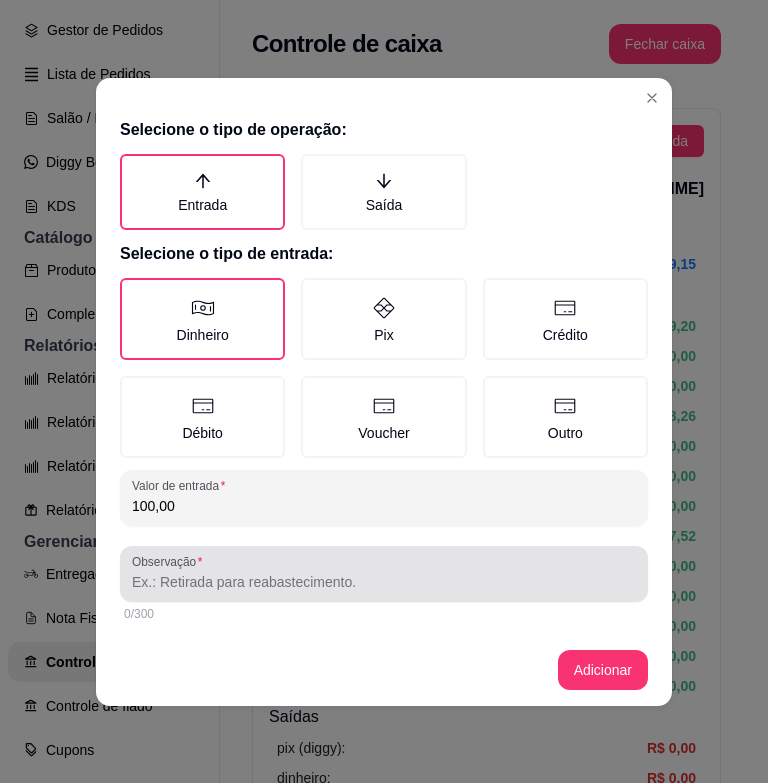 type on "100,00" 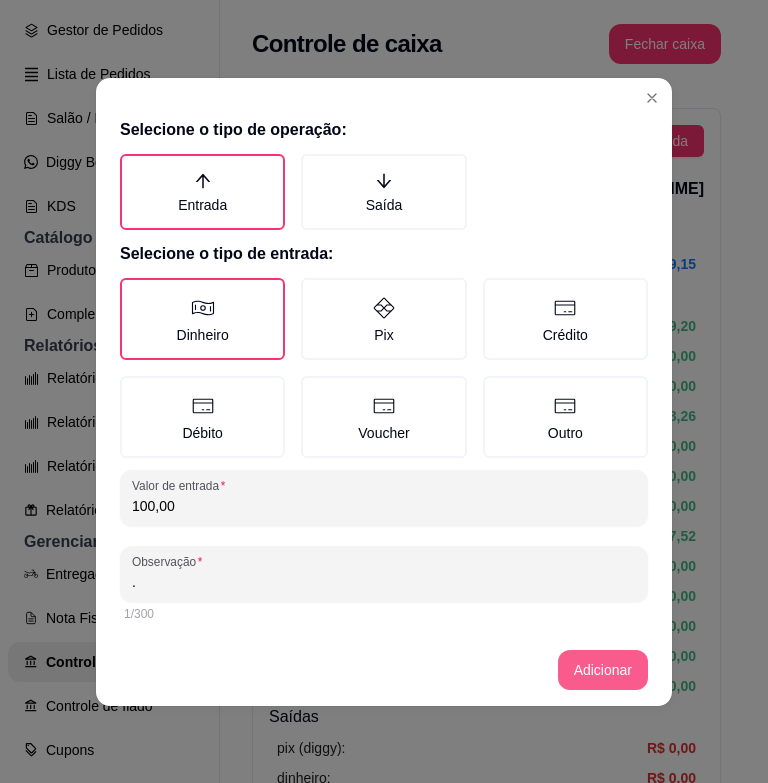 type on "." 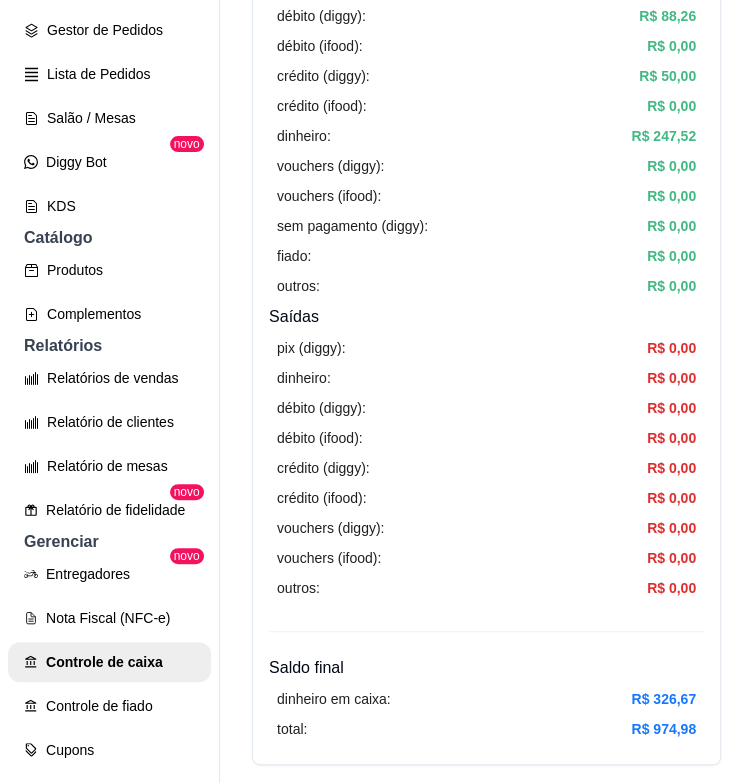 scroll, scrollTop: 600, scrollLeft: 0, axis: vertical 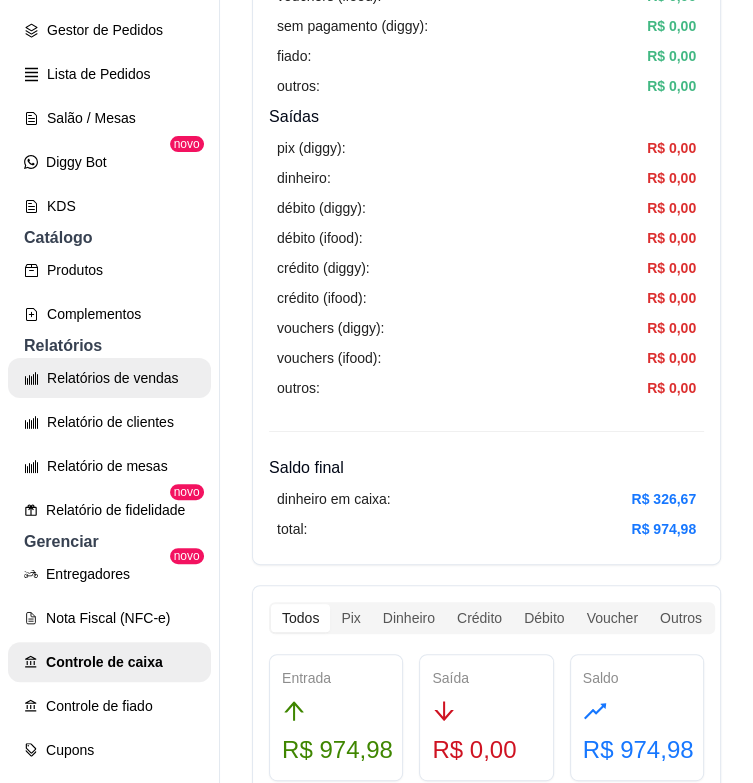 click on "Relatórios de vendas" at bounding box center (109, 378) 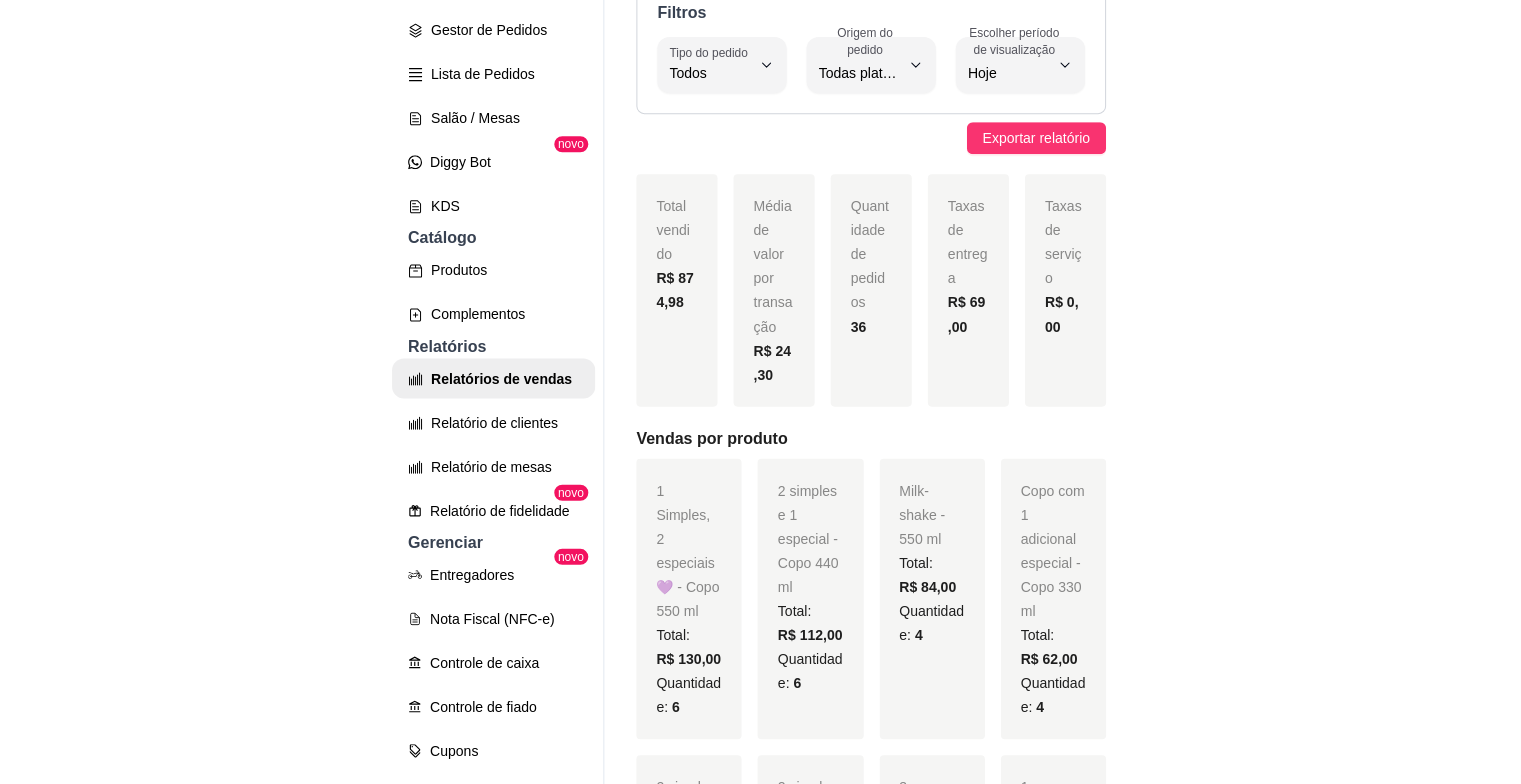 scroll, scrollTop: 0, scrollLeft: 0, axis: both 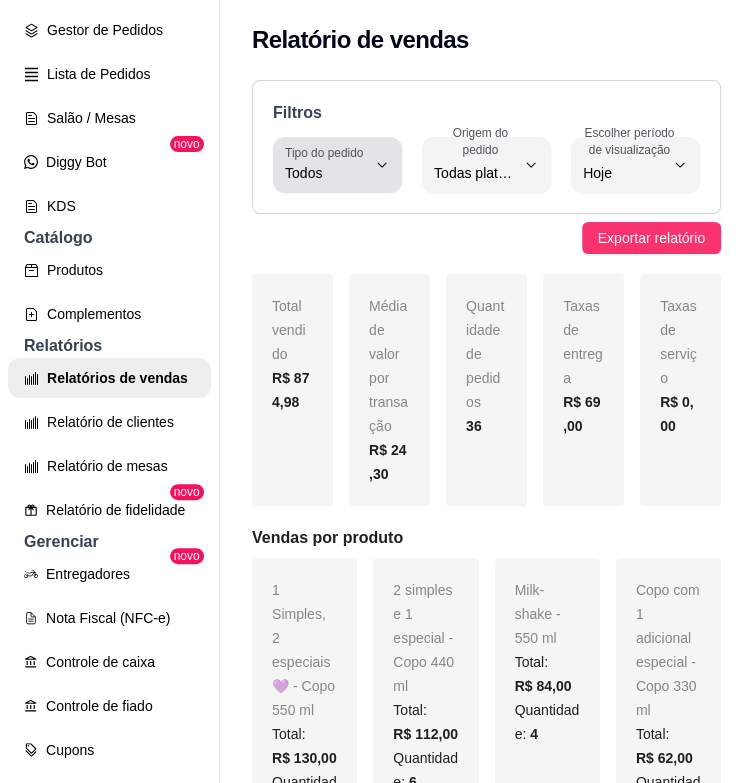 click on "Todos" at bounding box center (325, 173) 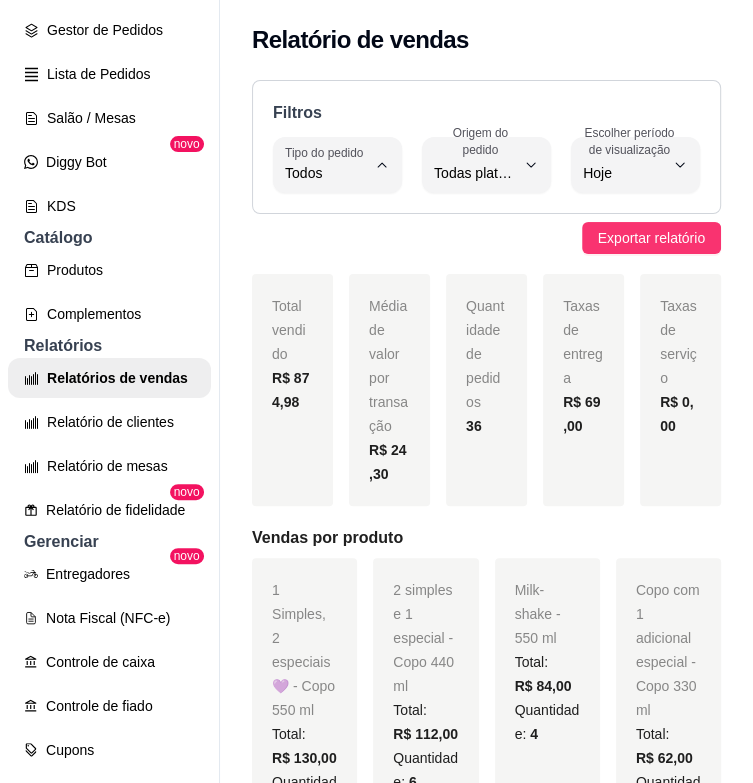 click on "Entrega" at bounding box center (325, 252) 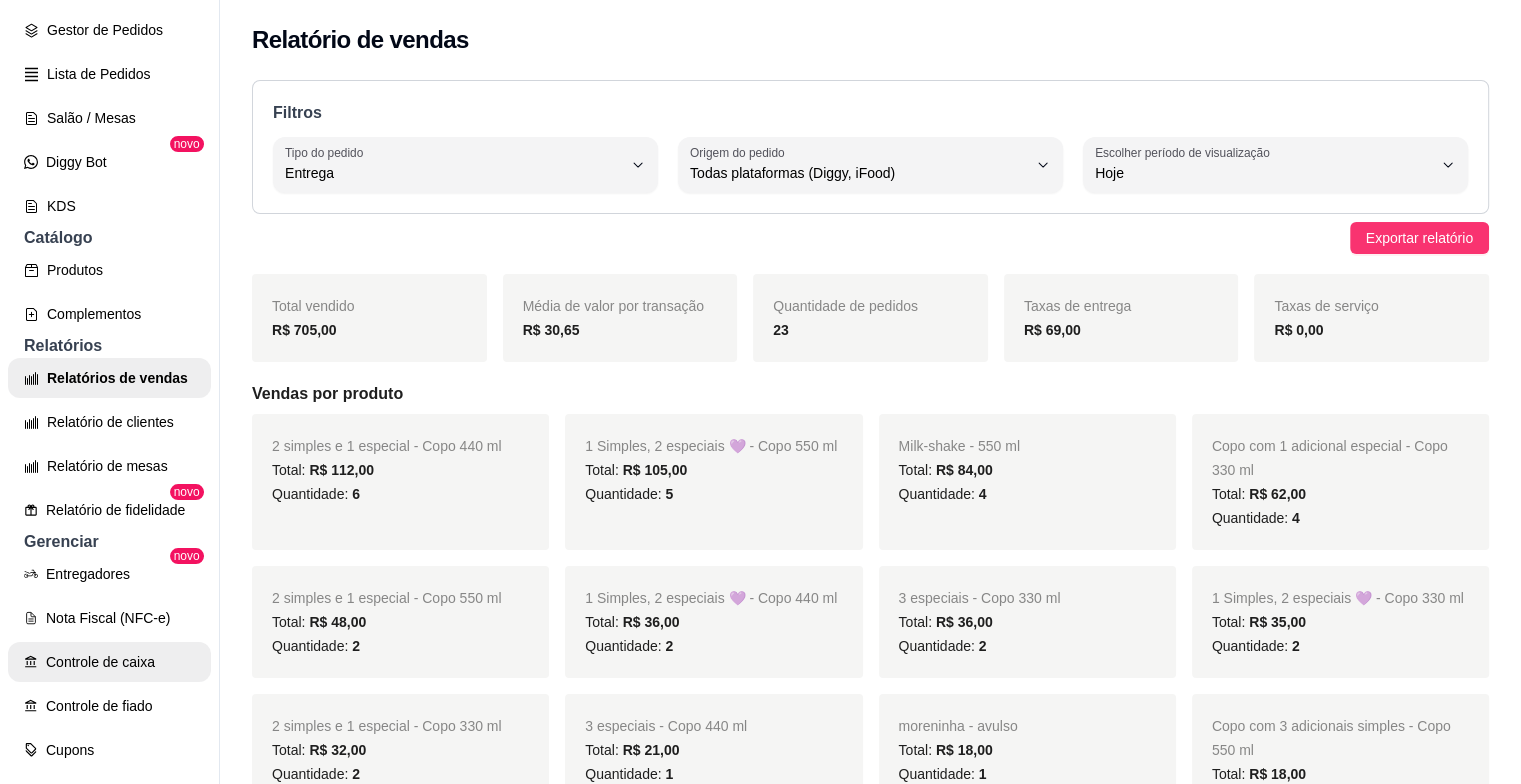 click on "Controle de caixa" at bounding box center (109, 662) 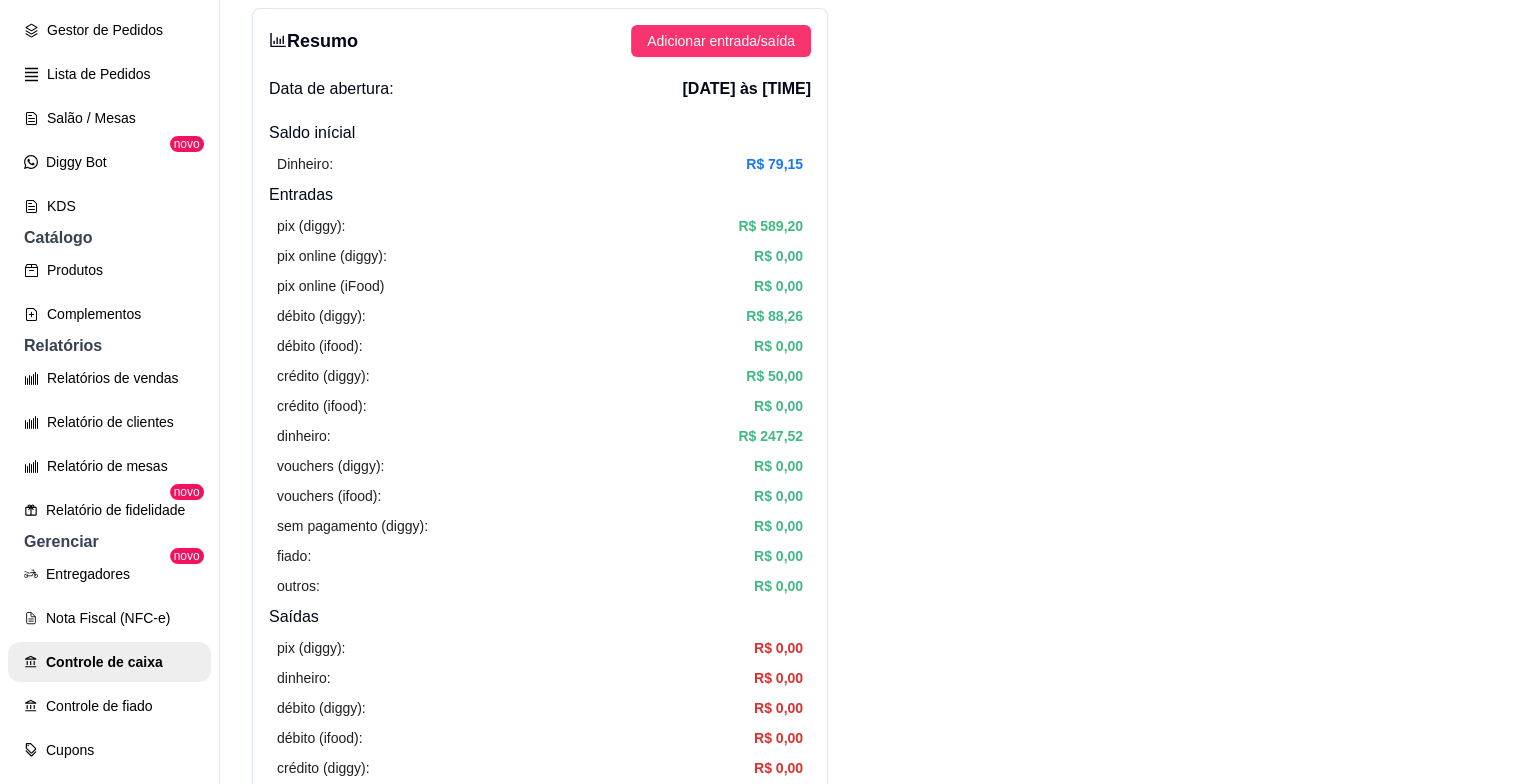 scroll, scrollTop: 0, scrollLeft: 0, axis: both 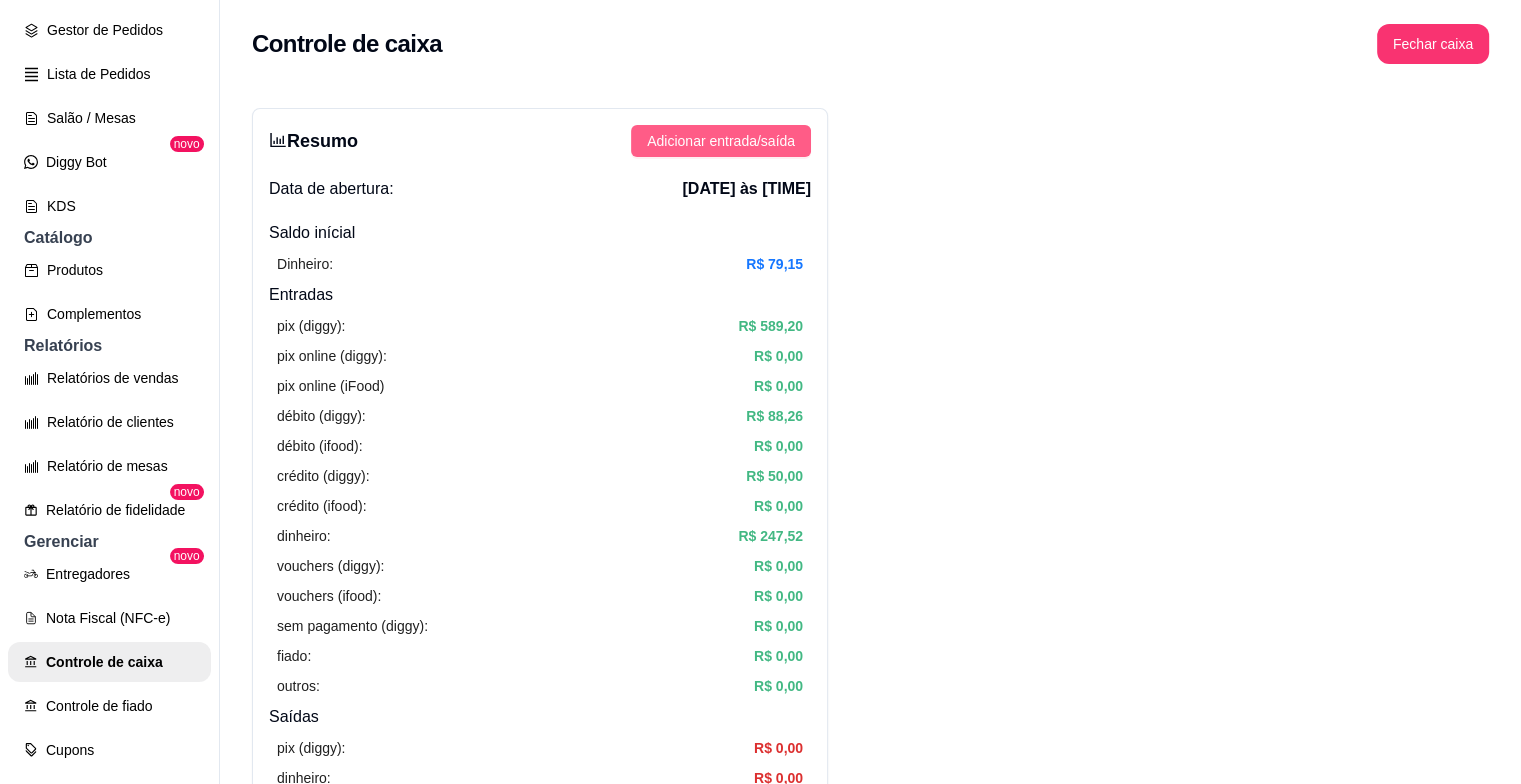 click on "Adicionar entrada/saída" at bounding box center (721, 141) 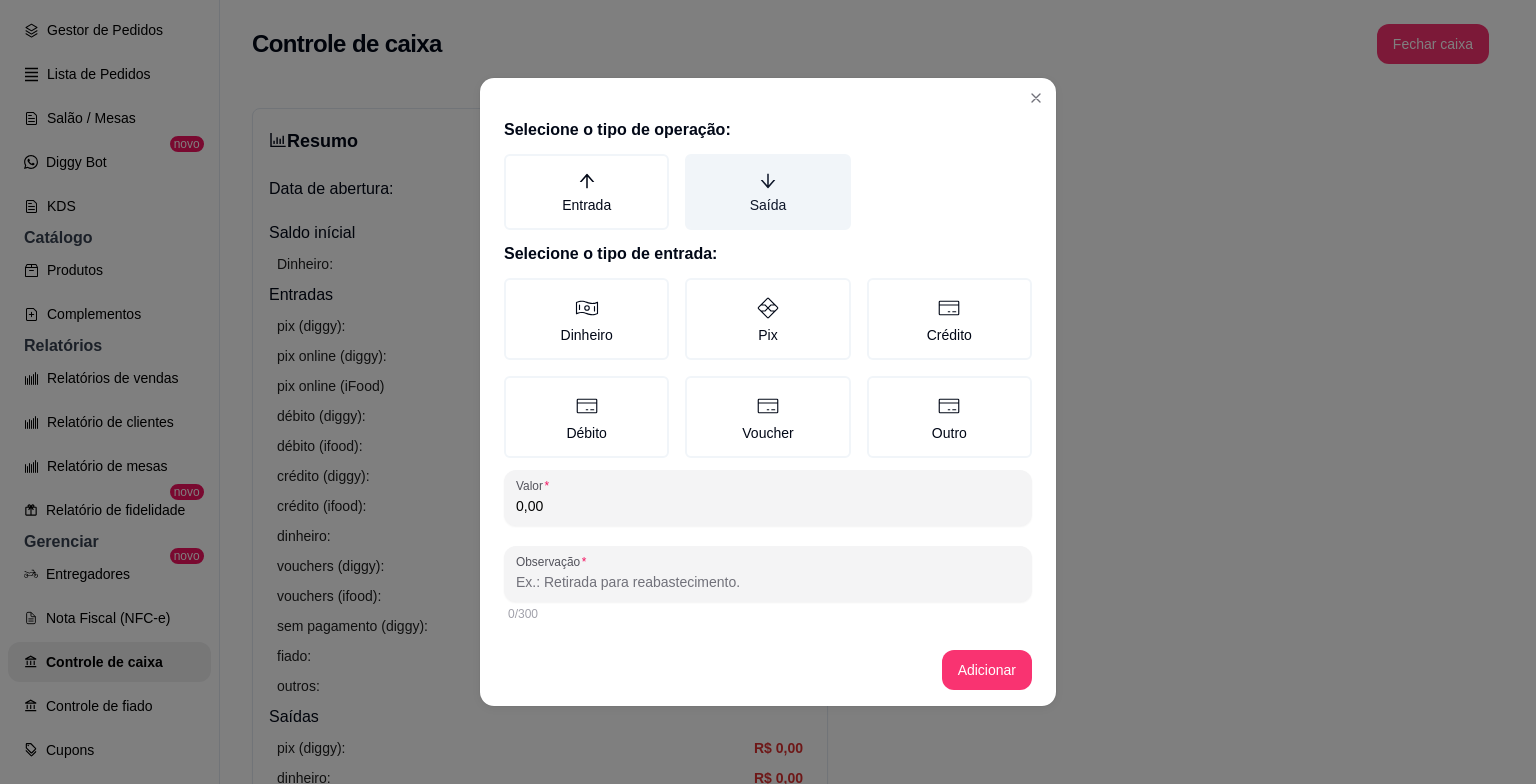 click 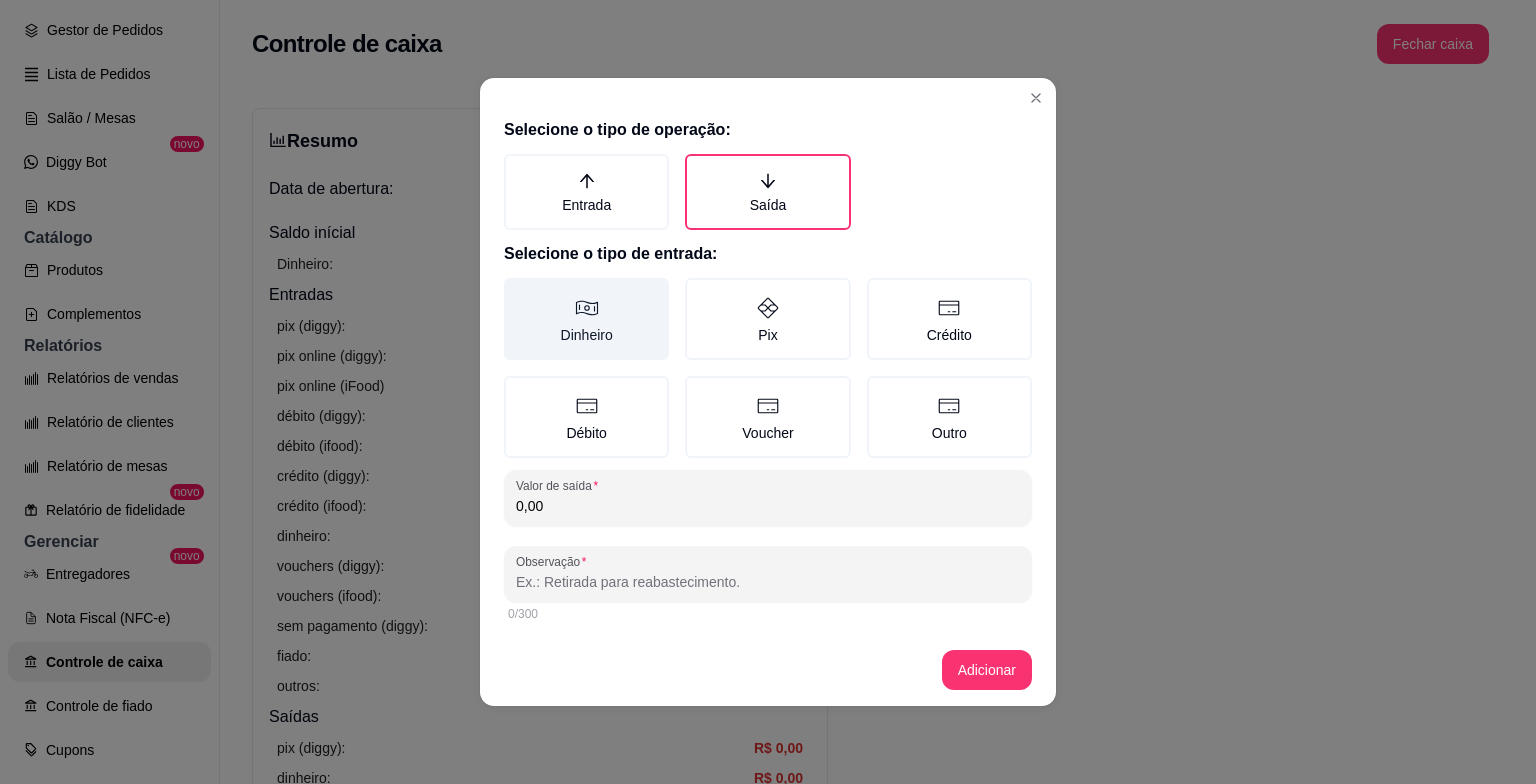 click on "Dinheiro" at bounding box center [586, 319] 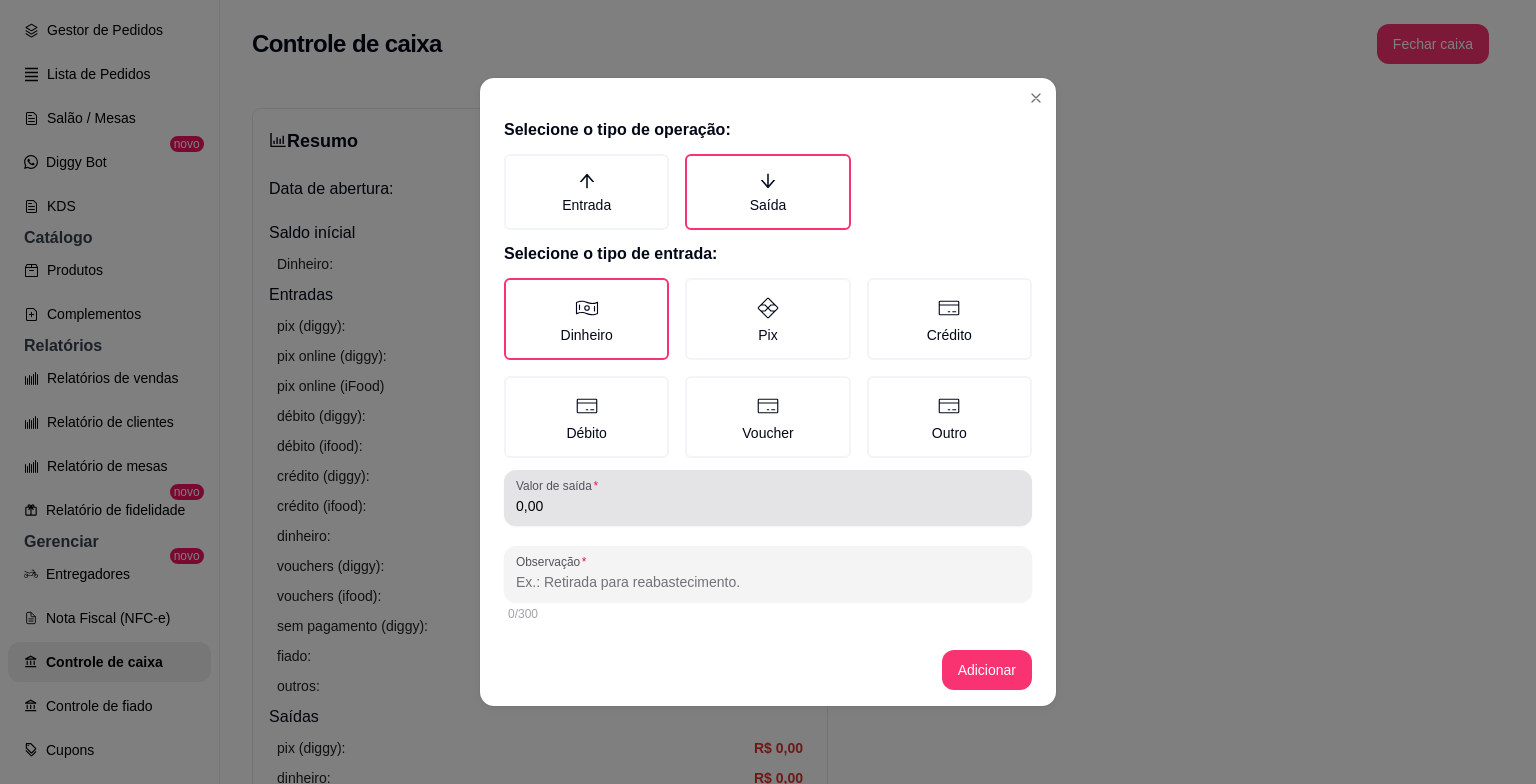 click on "0,00" at bounding box center (768, 506) 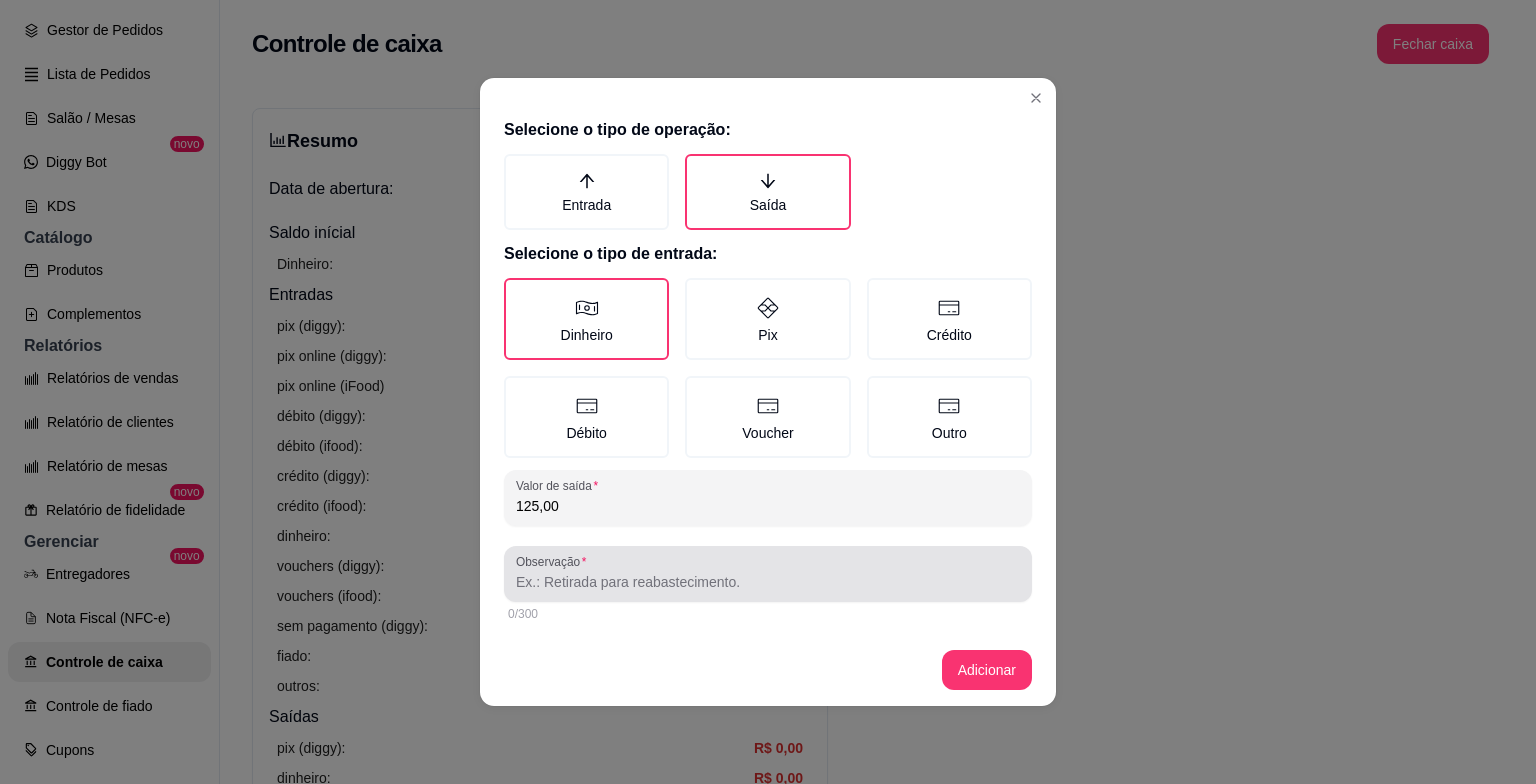 type on "125,00" 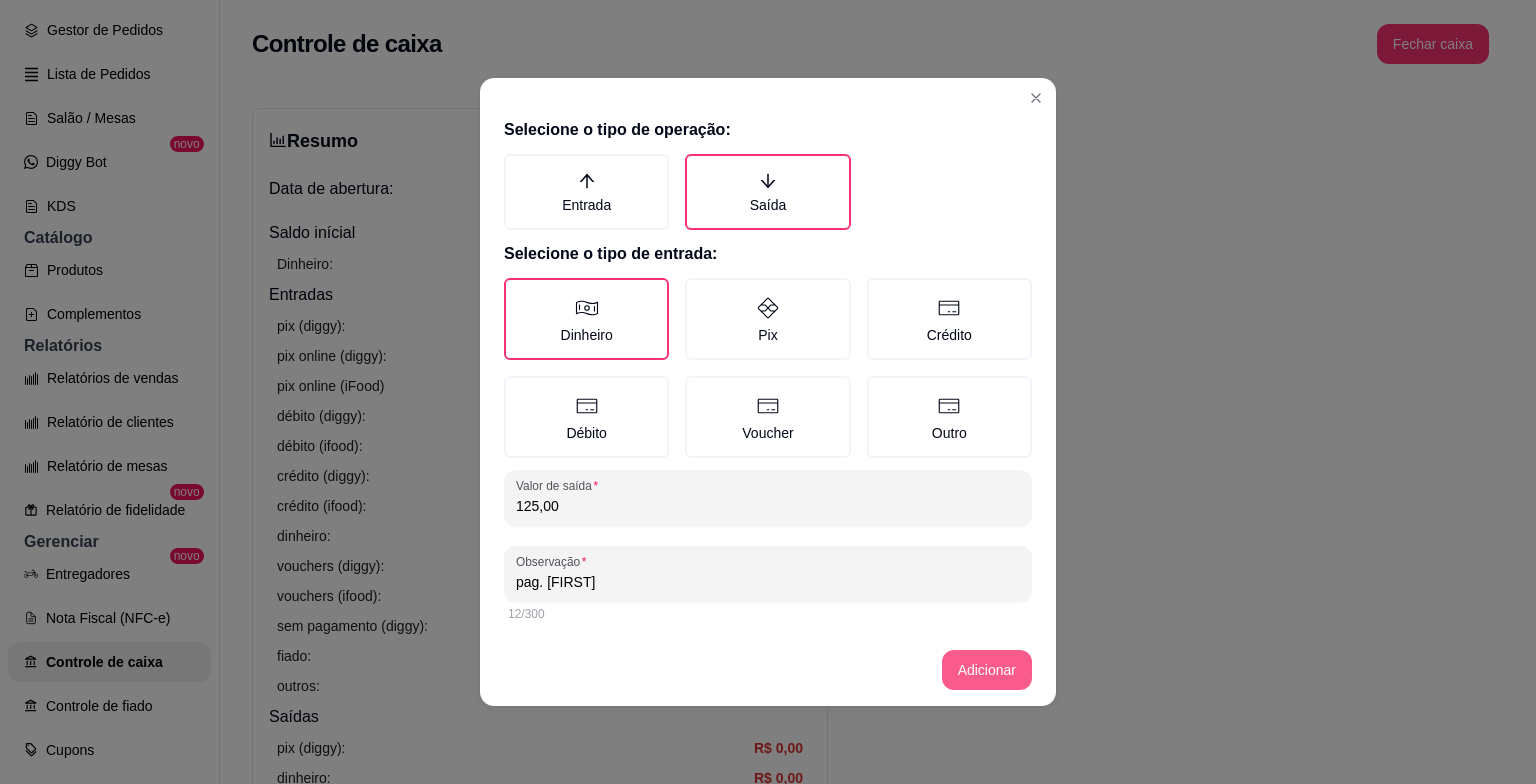 type on "pag. [FIRST]" 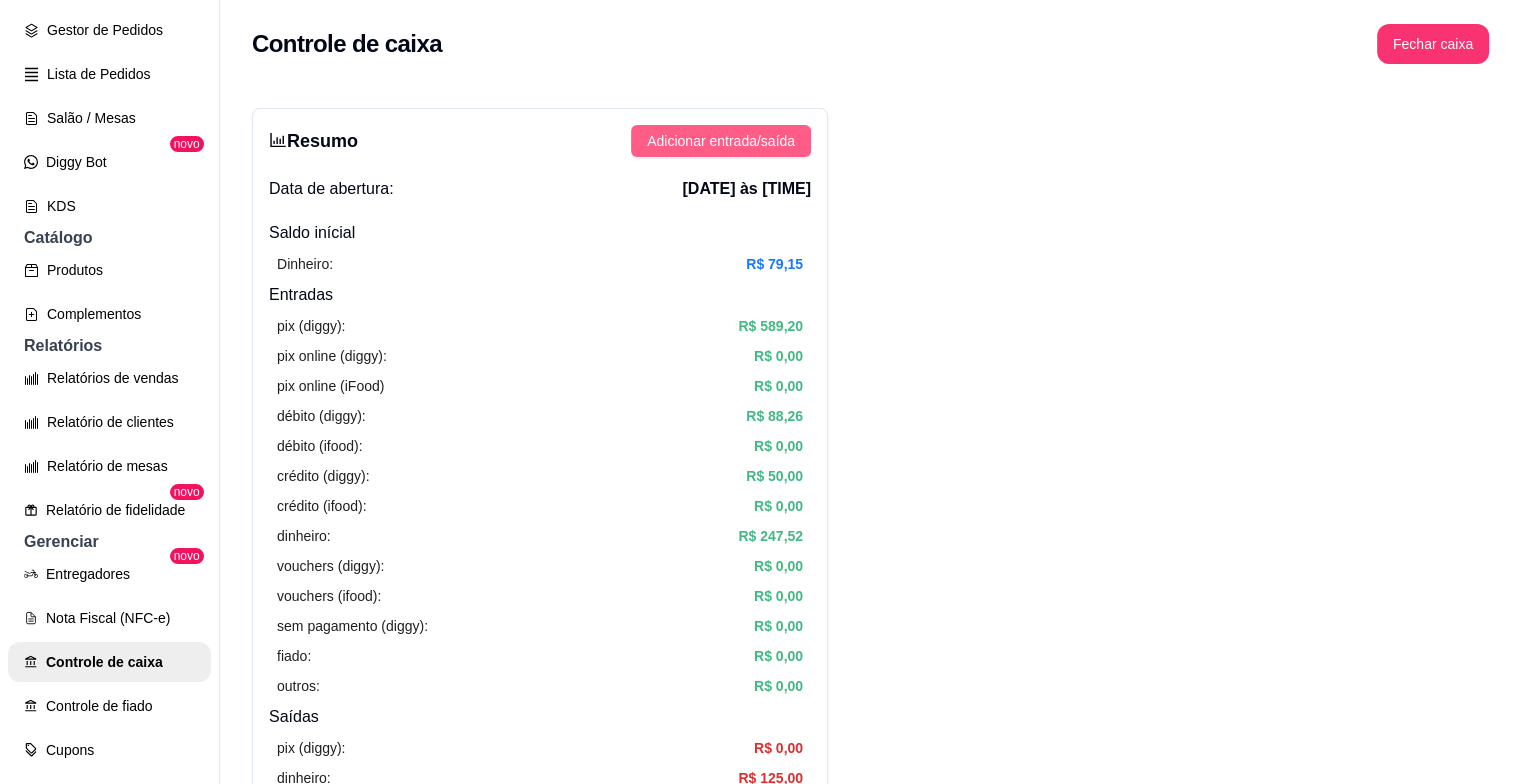 click on "Adicionar entrada/saída" at bounding box center (721, 141) 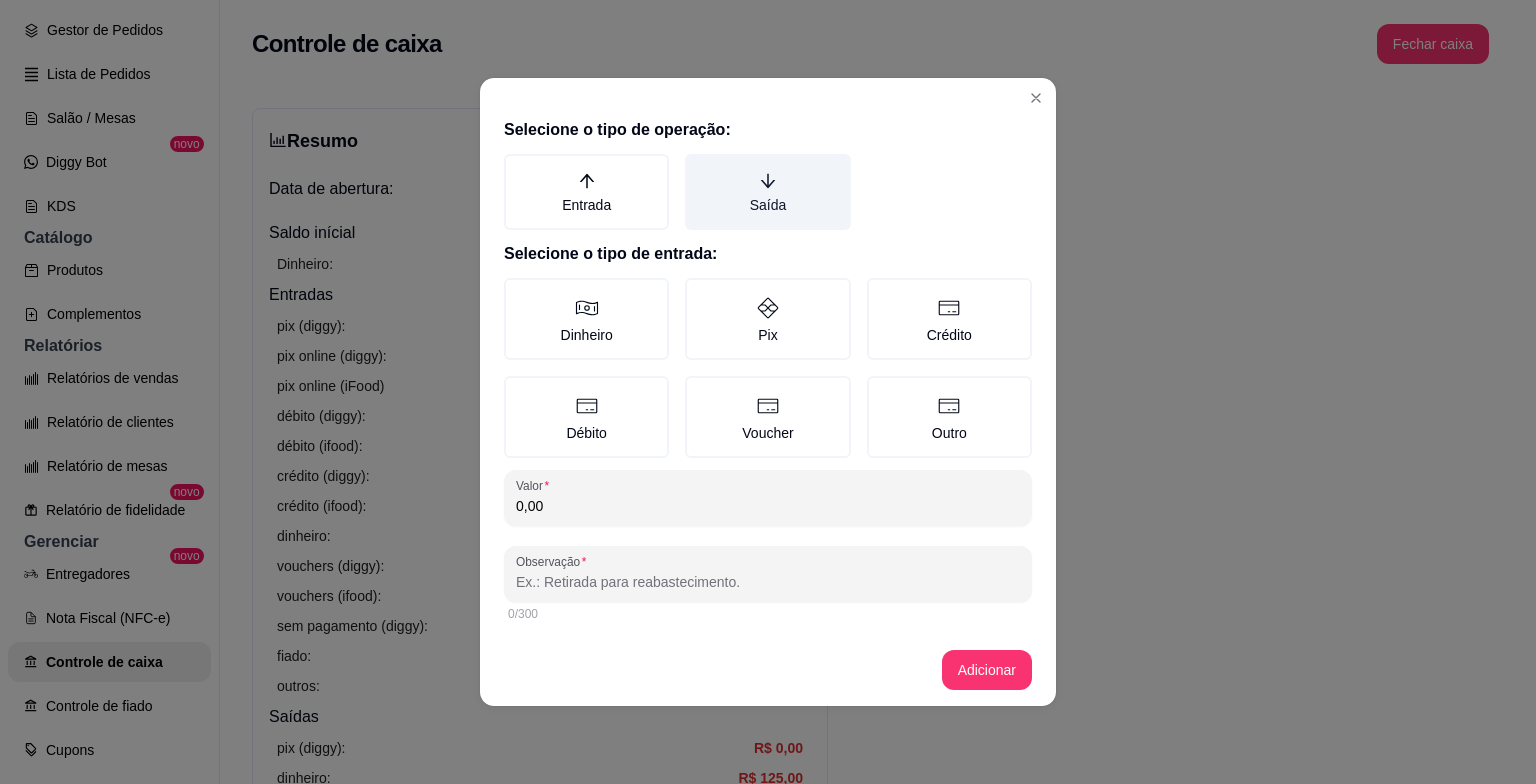 click on "Saída" at bounding box center [767, 192] 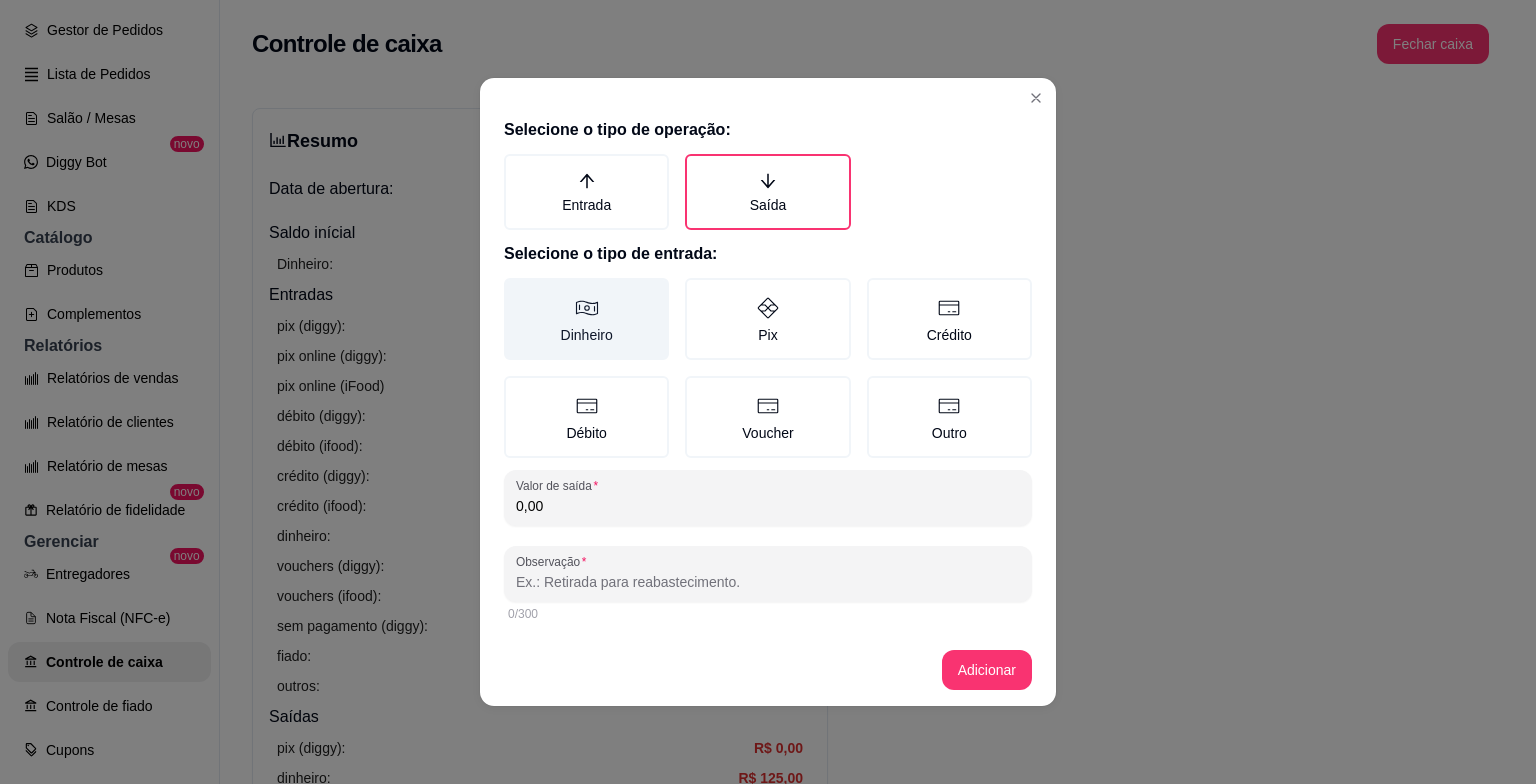 click on "Dinheiro" at bounding box center (586, 319) 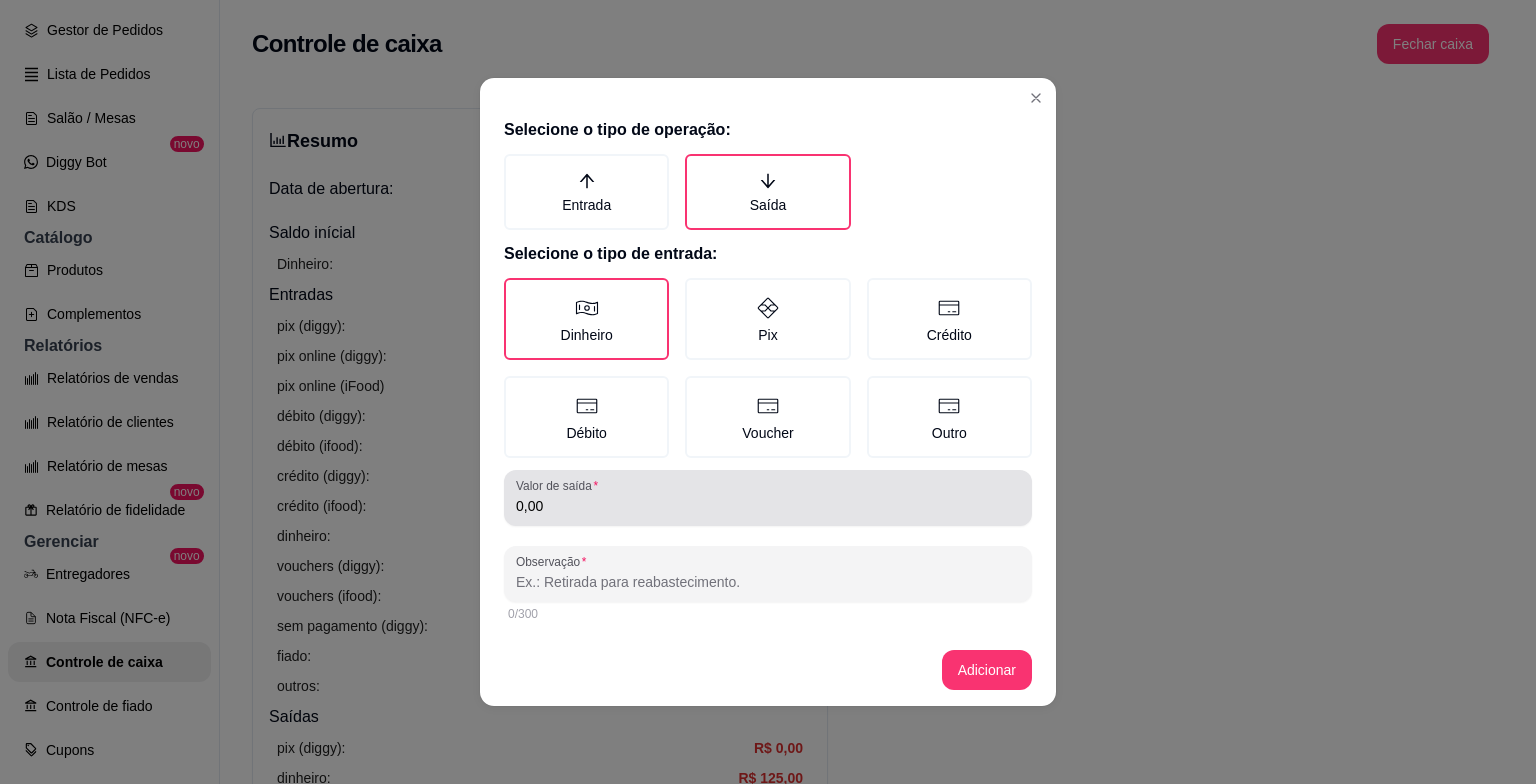 click on "0,00" at bounding box center (768, 498) 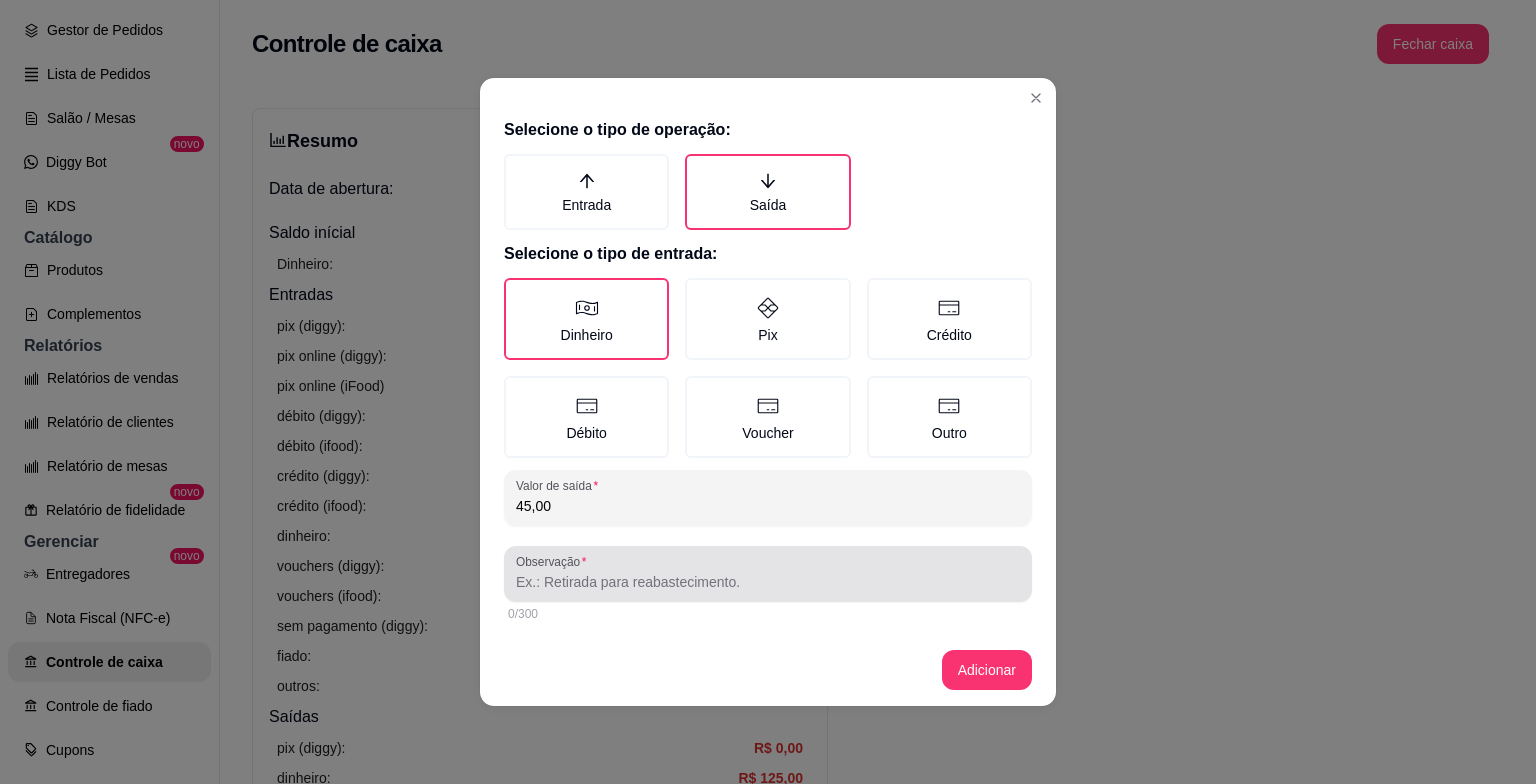type on "45,00" 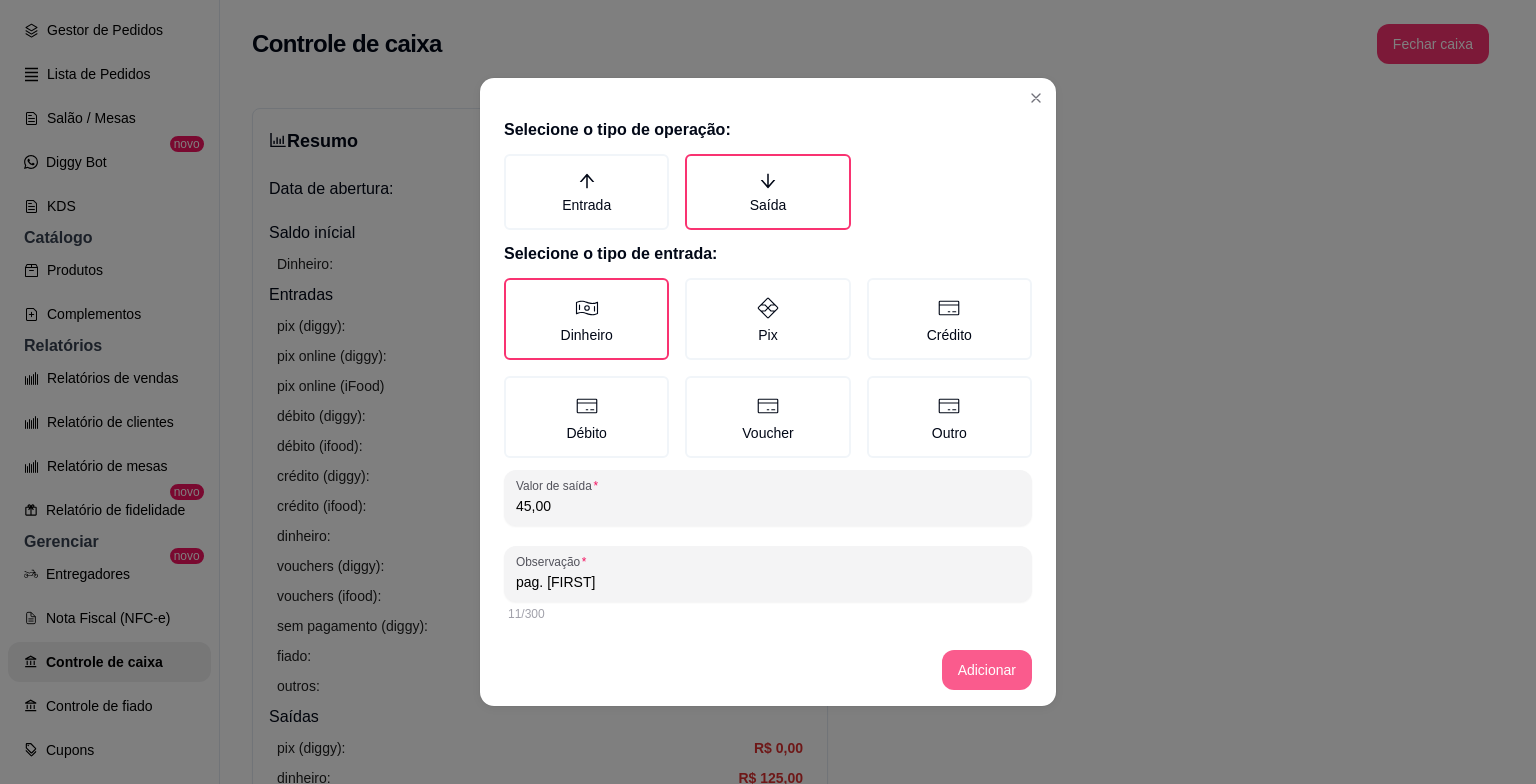 type on "pag. [FIRST]" 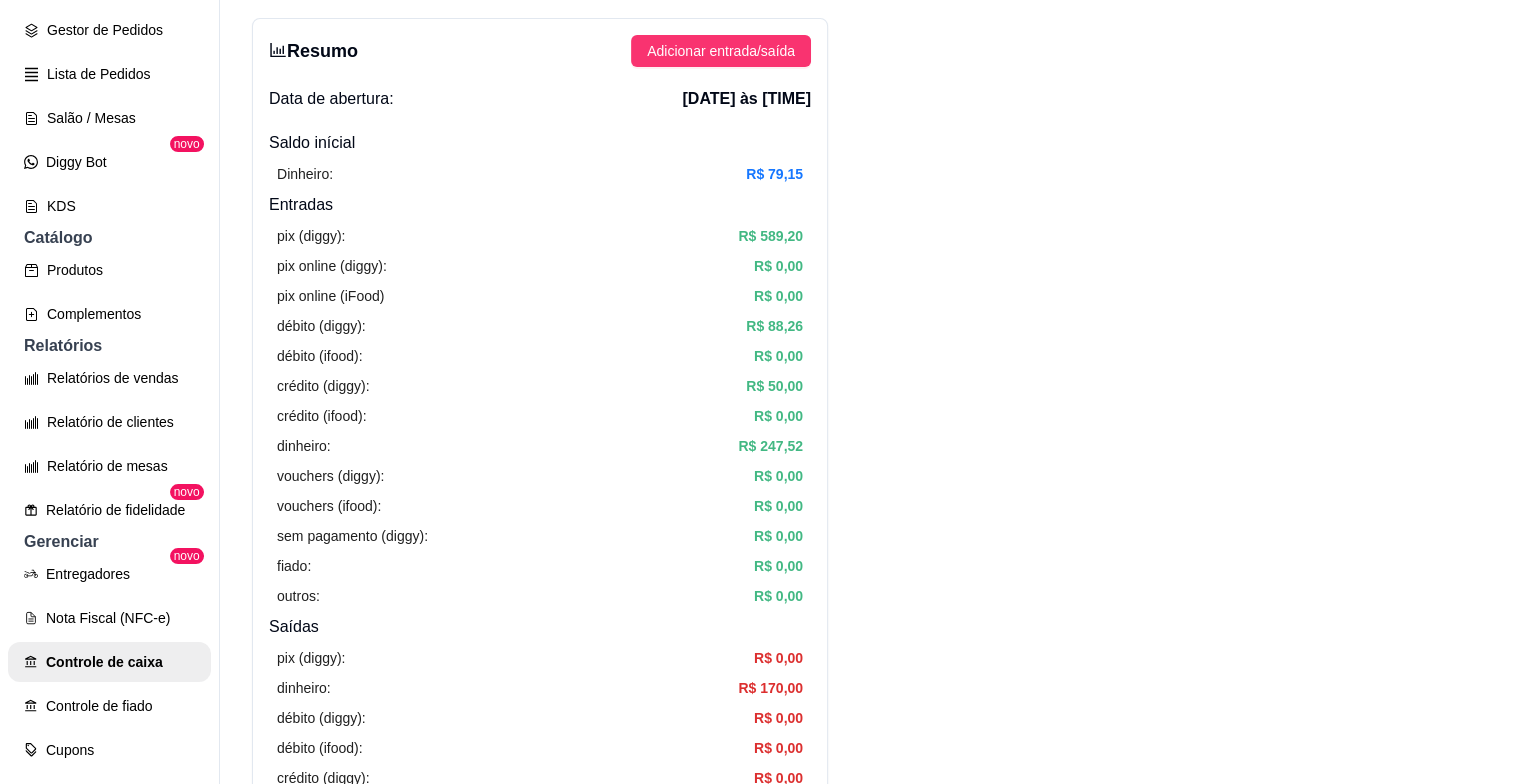 scroll, scrollTop: 0, scrollLeft: 0, axis: both 